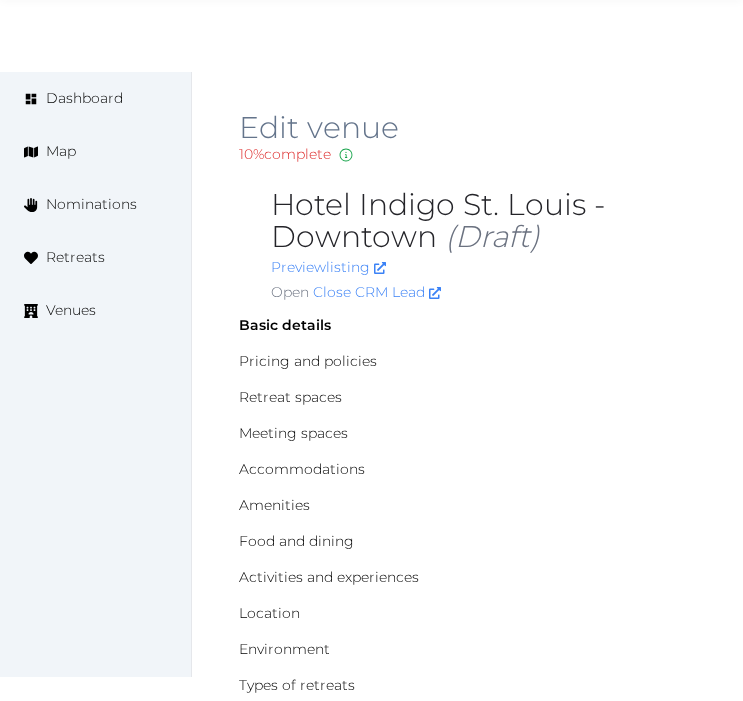 scroll, scrollTop: 2444, scrollLeft: 0, axis: vertical 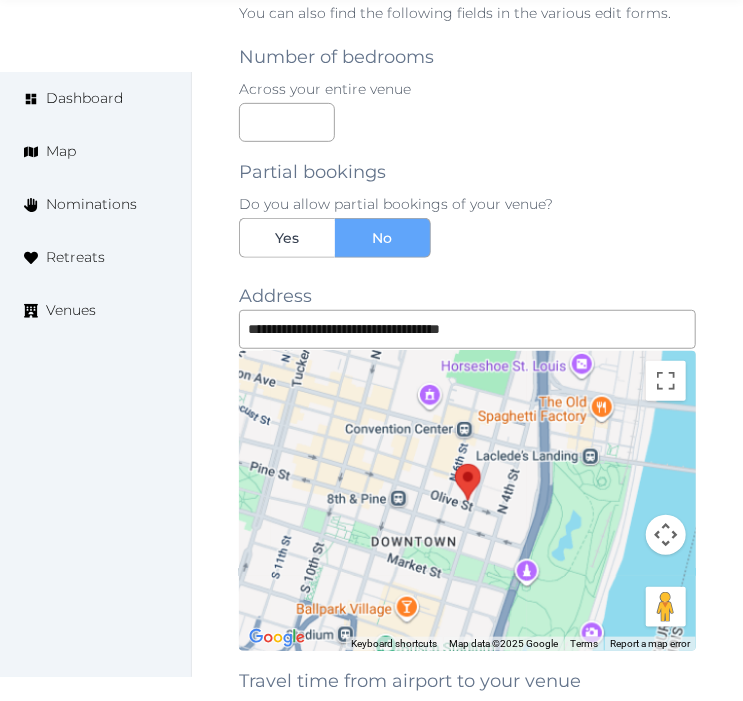 click on "Edit venue 10 %  complete Fill out all the fields in your listing to increase its completion percentage.   A higher completion percentage will make your listing more attractive and result in better matches. Hotel Indigo St. Louis - Downtown   (Draft) Preview  listing   Open    Close CRM Lead Basic details Pricing and policies Retreat spaces Meeting spaces Accommodations Amenities Food and dining Activities and experiences Location Environment Types of retreats Brochures Notes Ownership Administration Activity Publish Fill all the fields on this page and save in order to   publish Archive Venue owned by Irene Gonzales ziggydala@gmail.com Copy ownership transfer link Share this link with any user to transfer ownership of this venue. Users without accounts will be directed to register. Copy update link Share this link with venue owners to encourage them to update their venue details. Copy recommended link Share this link with venue owners to let them know they have been recommended. Copy shortlist link Name * *" at bounding box center [467, -511] 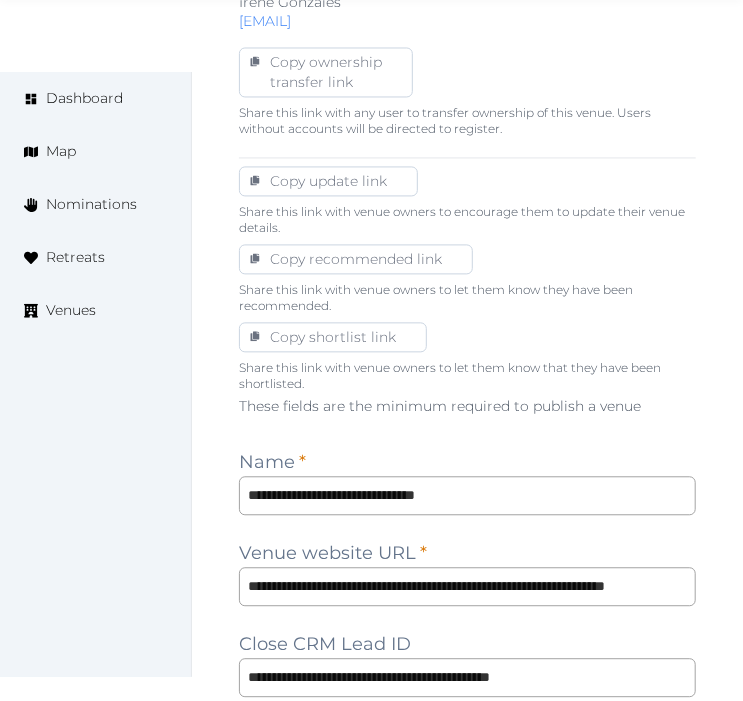 scroll, scrollTop: 1111, scrollLeft: 0, axis: vertical 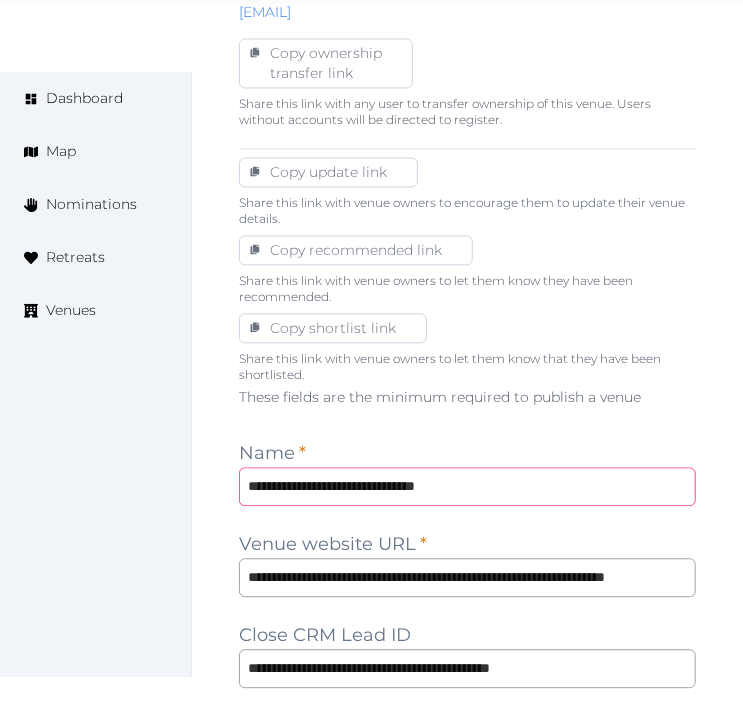 click on "**********" at bounding box center (467, 487) 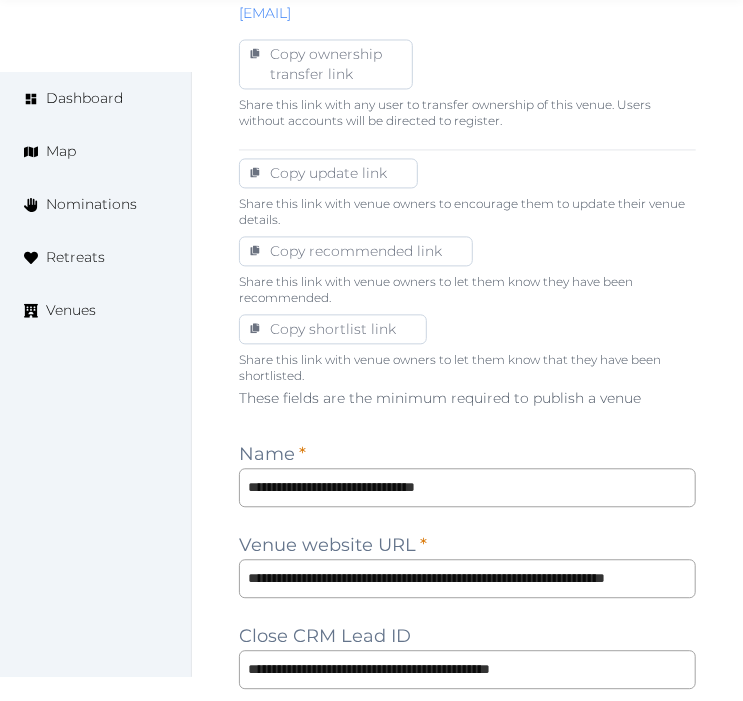 scroll, scrollTop: 1111, scrollLeft: 0, axis: vertical 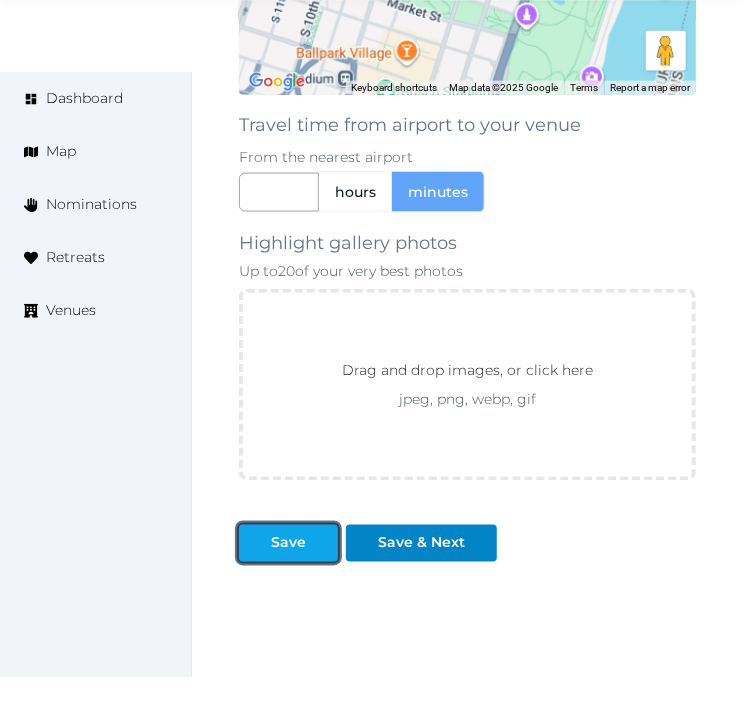 click on "Save" at bounding box center (288, 543) 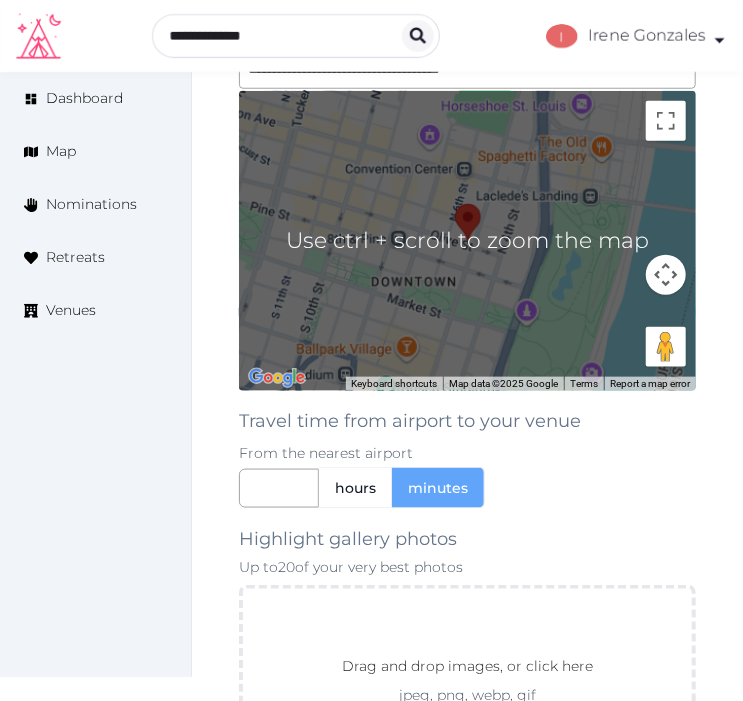 scroll, scrollTop: 2777, scrollLeft: 0, axis: vertical 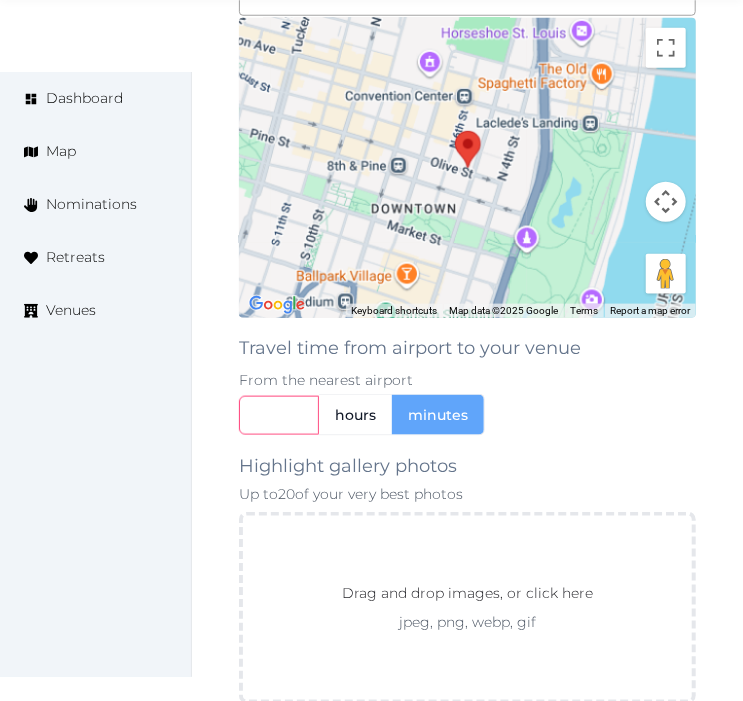 click at bounding box center (279, 415) 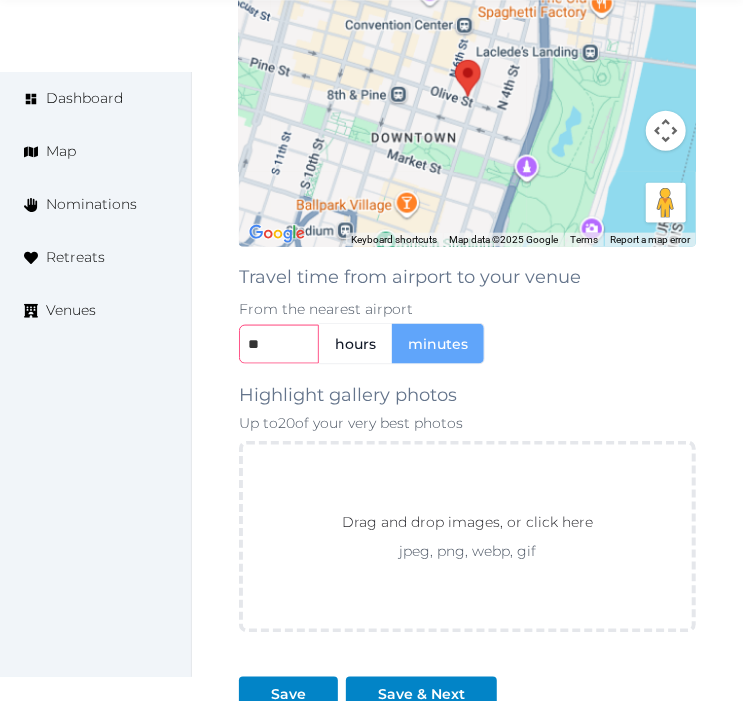scroll, scrollTop: 3000, scrollLeft: 0, axis: vertical 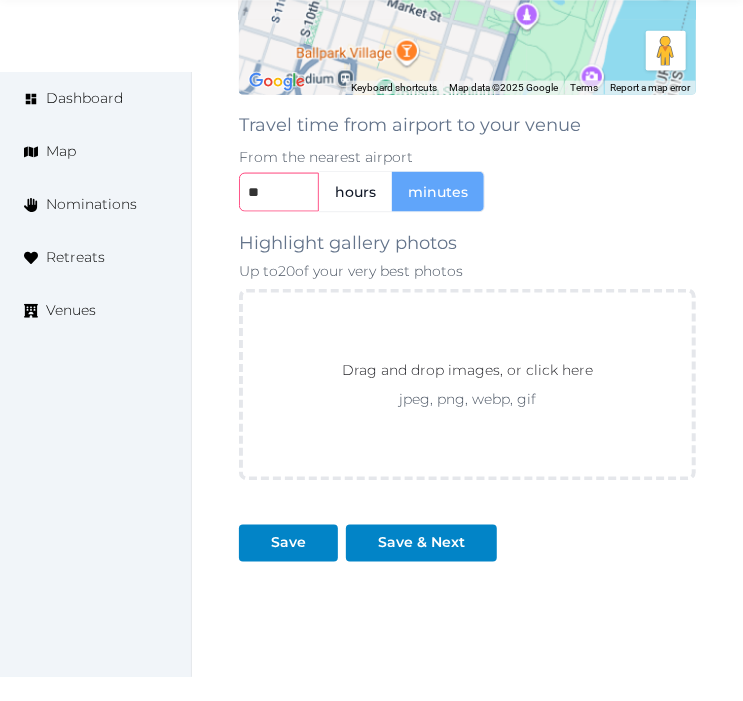 type on "**" 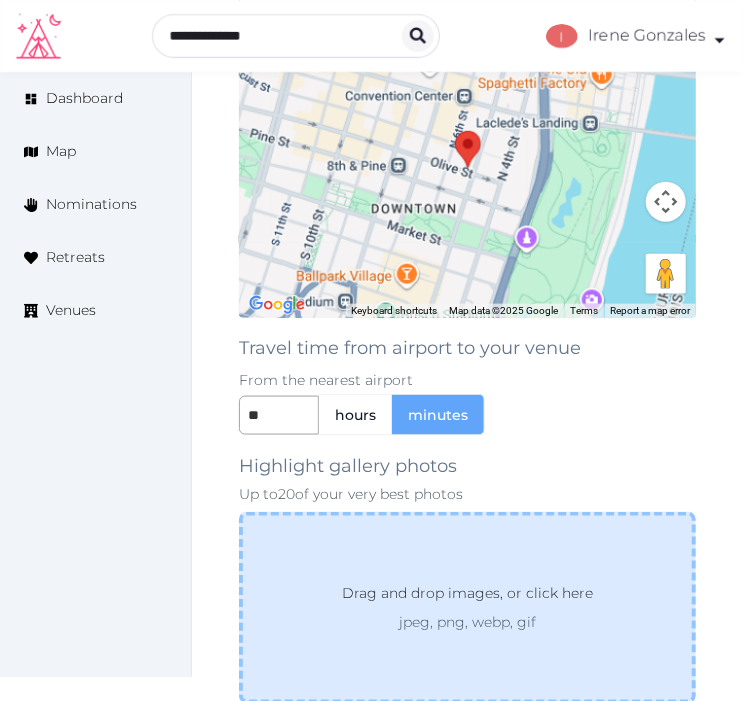 scroll, scrollTop: 3086, scrollLeft: 0, axis: vertical 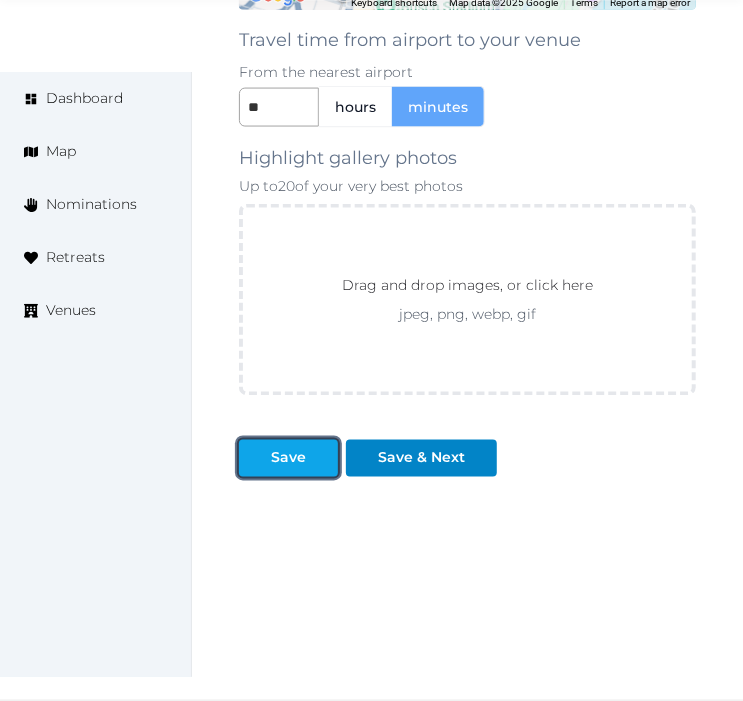 click on "Save" at bounding box center (288, 458) 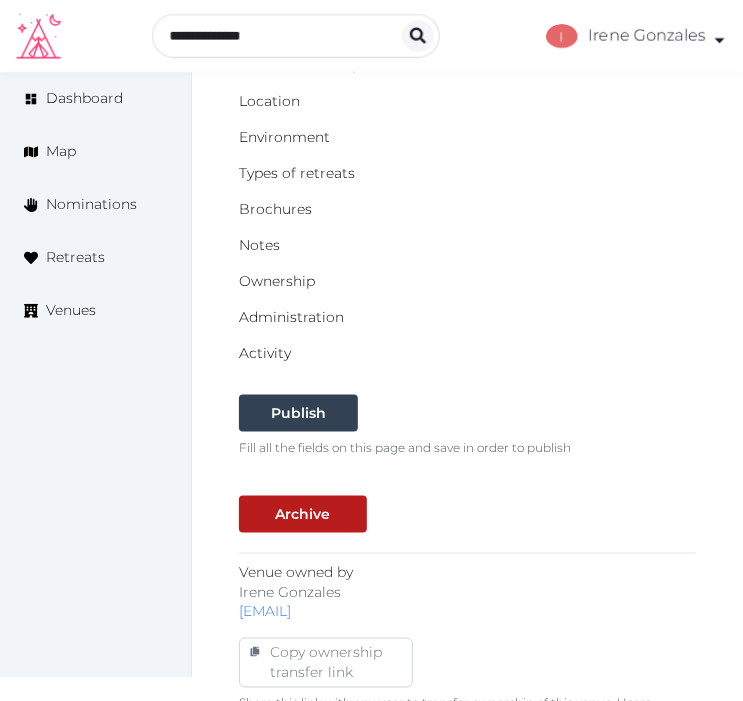 scroll, scrollTop: 308, scrollLeft: 0, axis: vertical 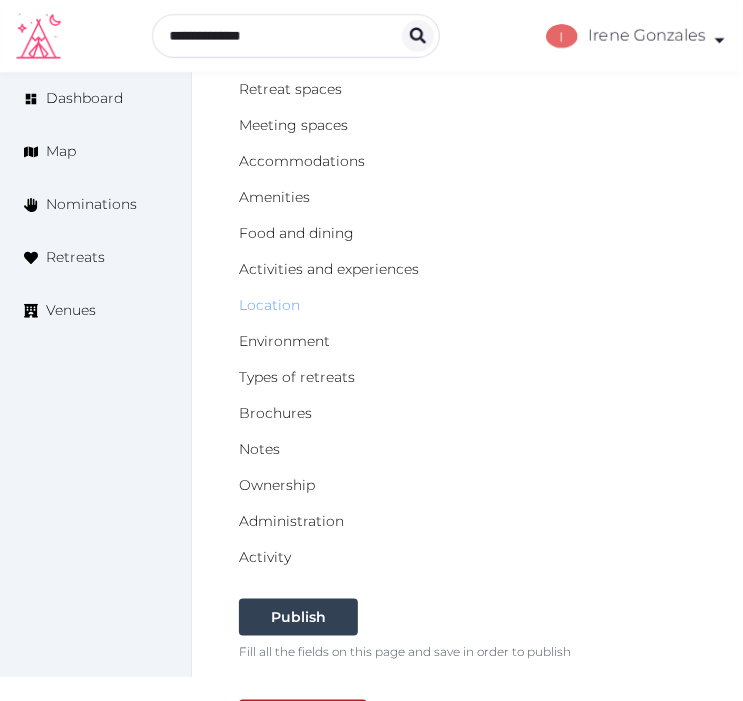 click on "Location" at bounding box center (269, 305) 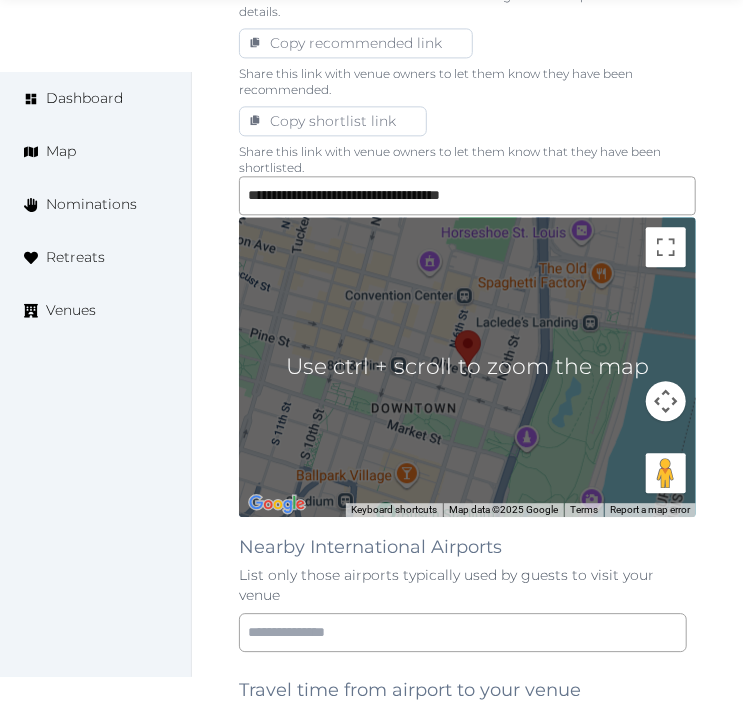 scroll, scrollTop: 1444, scrollLeft: 0, axis: vertical 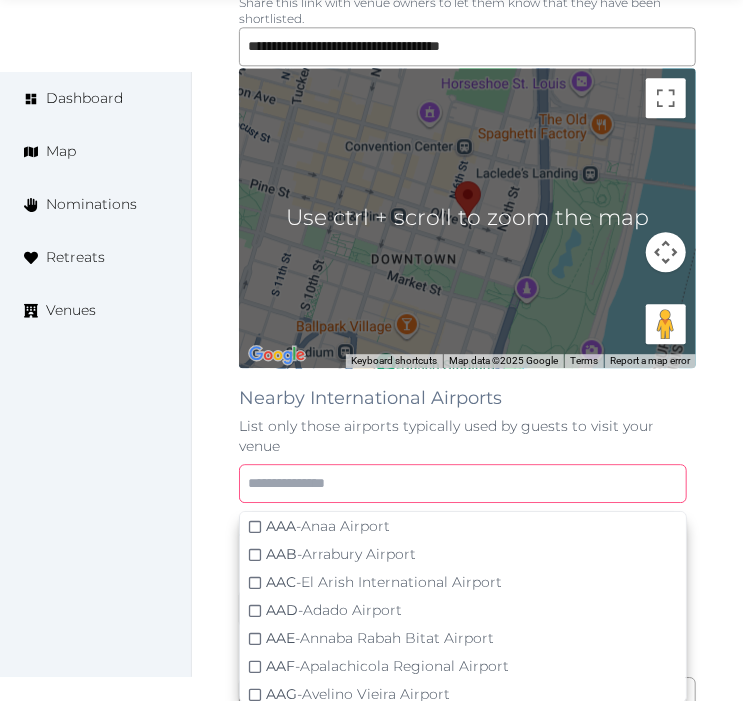 click at bounding box center [463, 483] 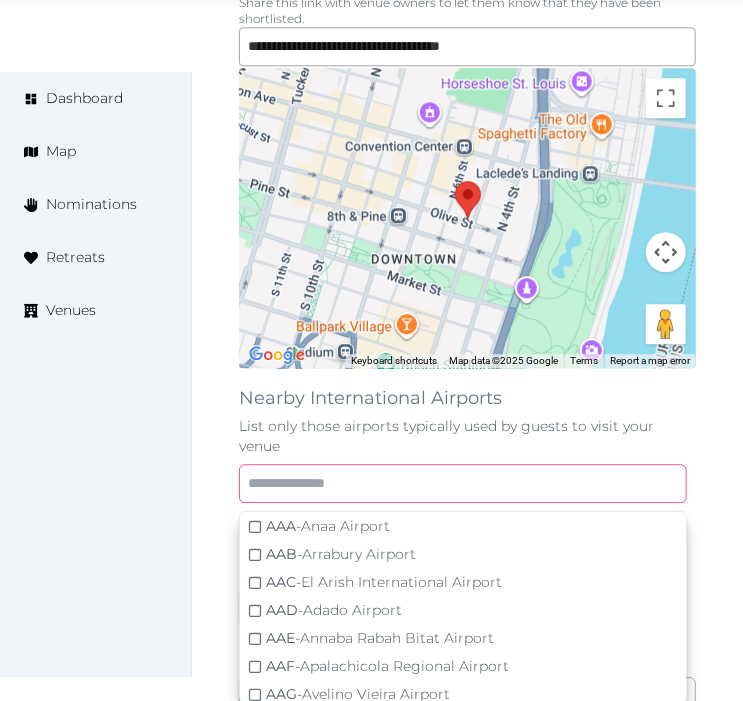 paste on "**********" 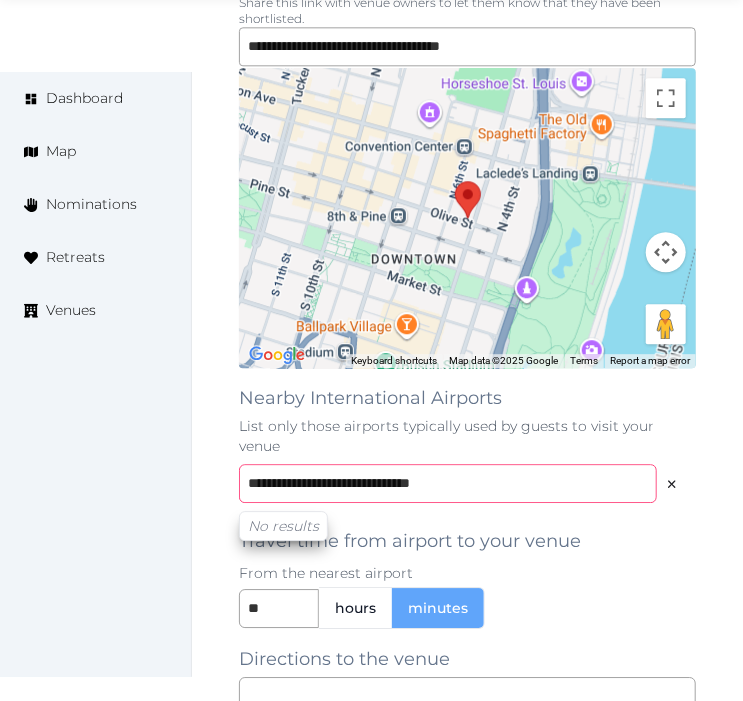 drag, startPoint x: 257, startPoint y: 460, endPoint x: 232, endPoint y: 461, distance: 25.019993 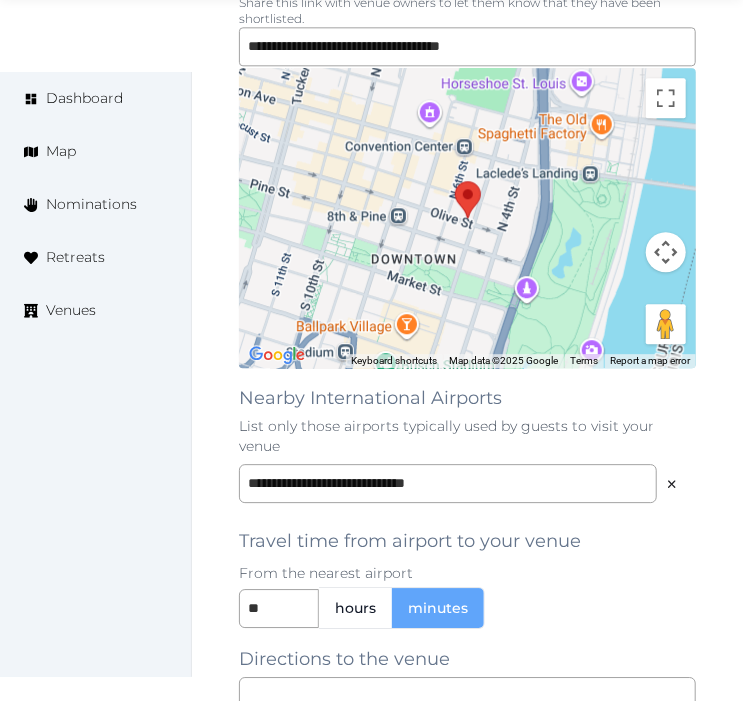 click at bounding box center (671, 483) 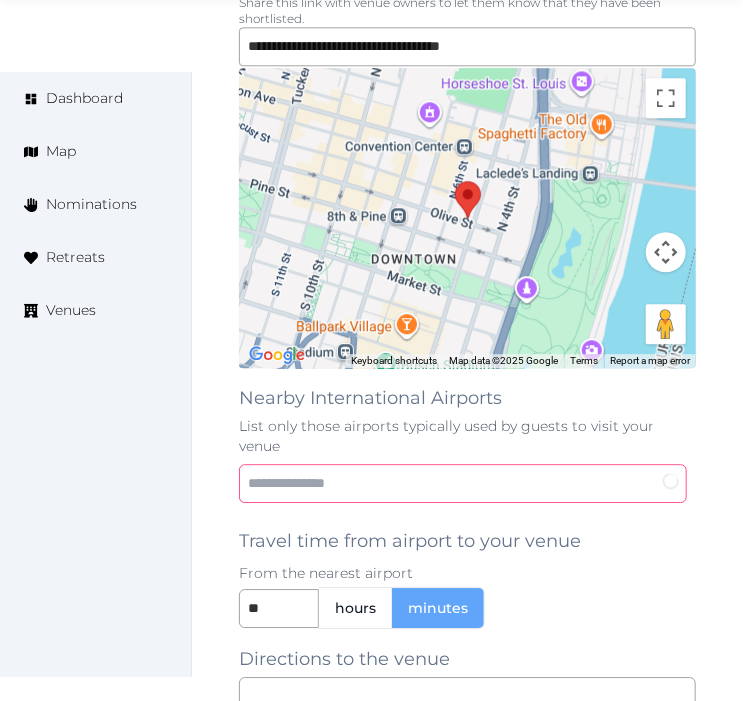 click at bounding box center (463, 483) 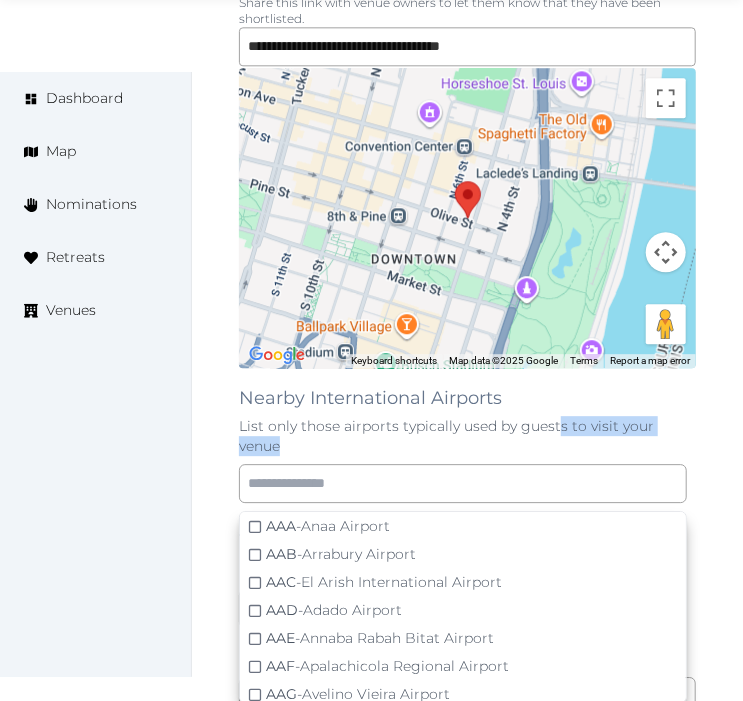 drag, startPoint x: 556, startPoint y: 435, endPoint x: 553, endPoint y: 453, distance: 18.248287 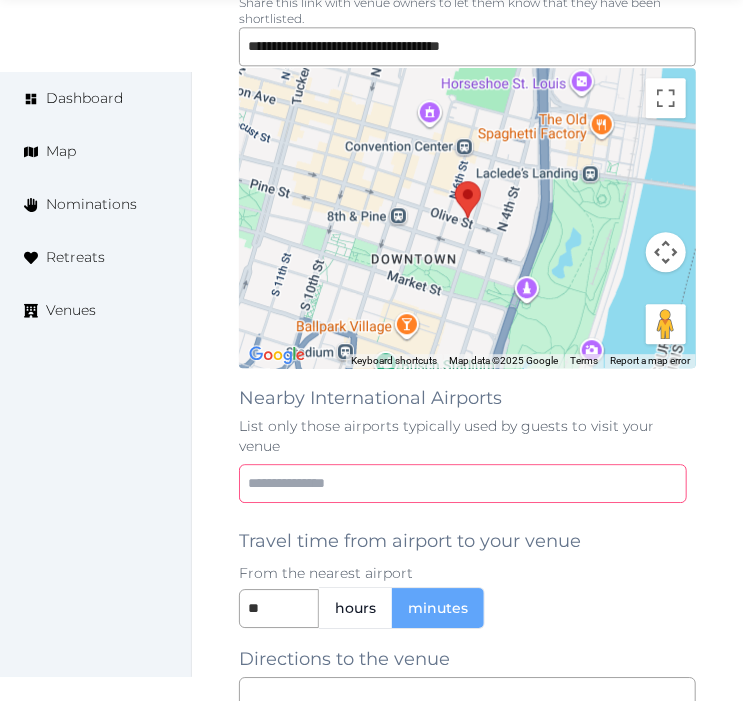 click at bounding box center [463, 483] 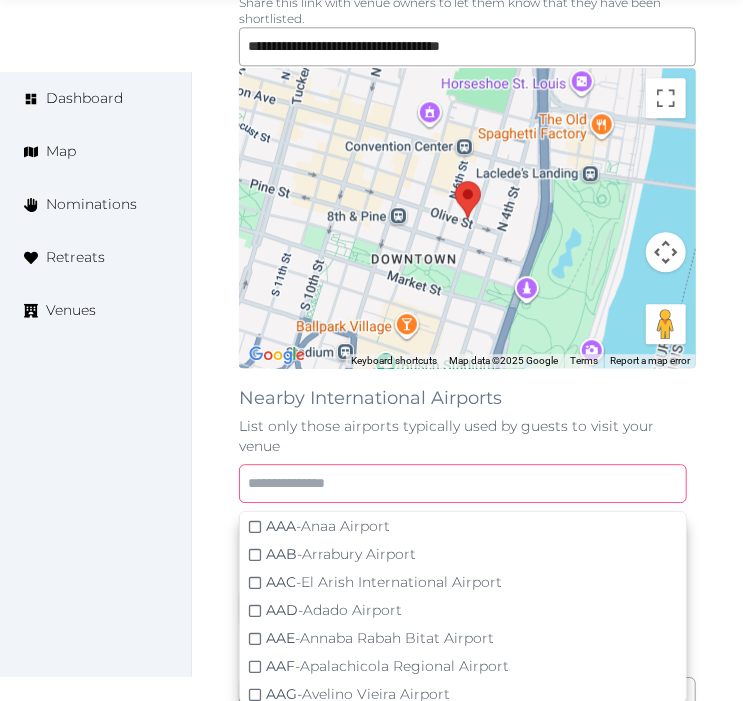 paste on "*****" 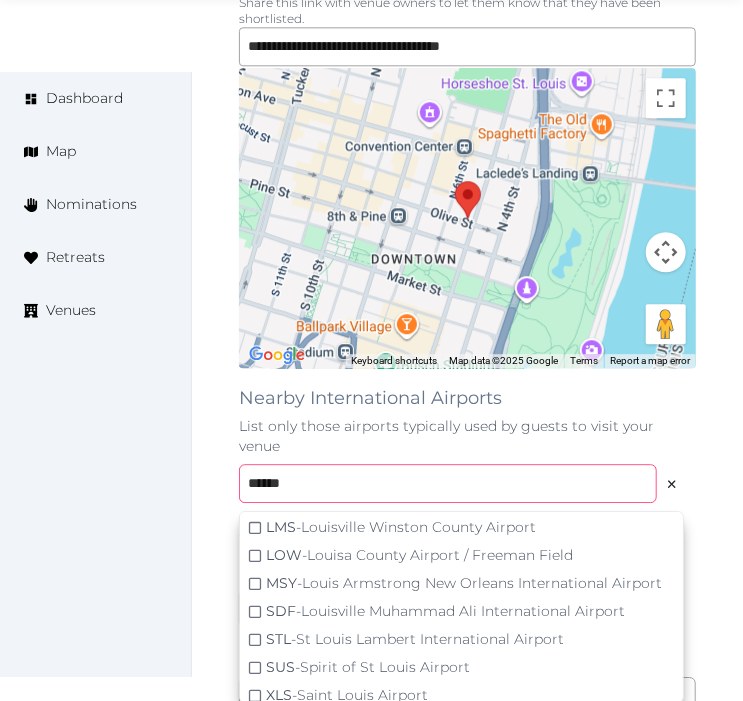 scroll, scrollTop: 174, scrollLeft: 0, axis: vertical 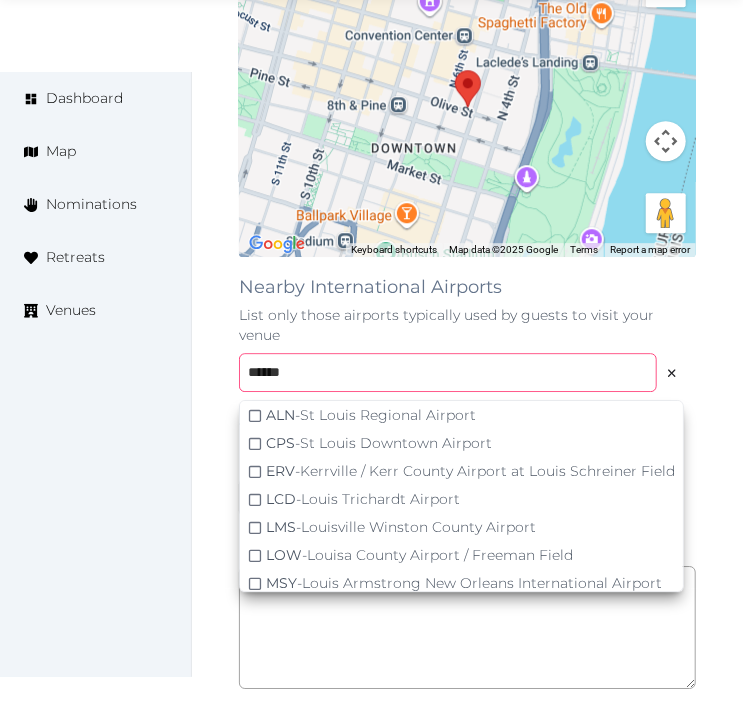 click on "*****" at bounding box center [448, 372] 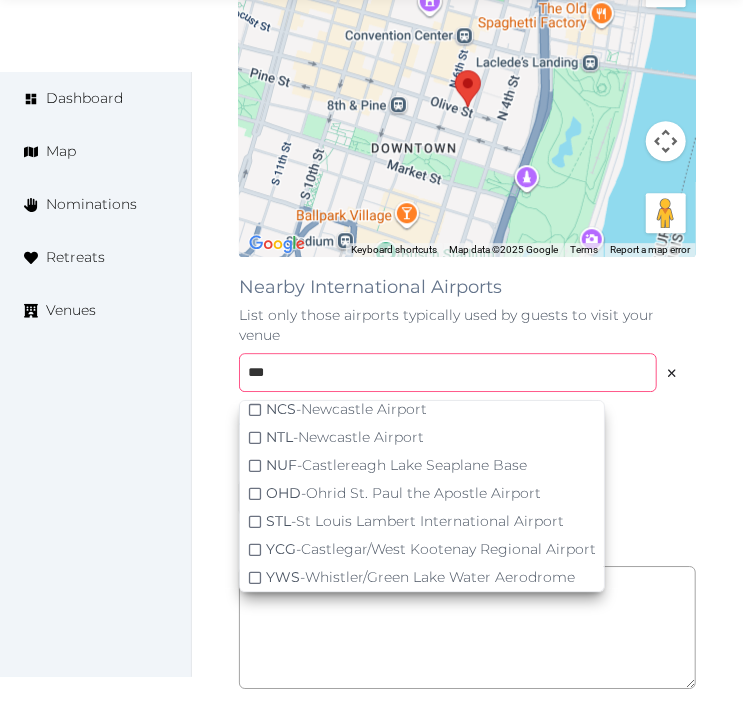 scroll, scrollTop: 134, scrollLeft: 0, axis: vertical 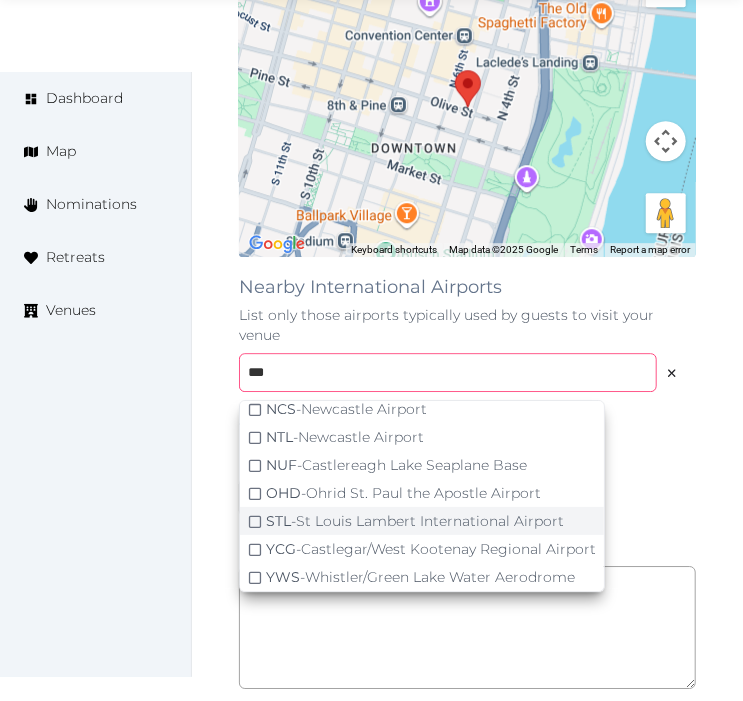 type on "***" 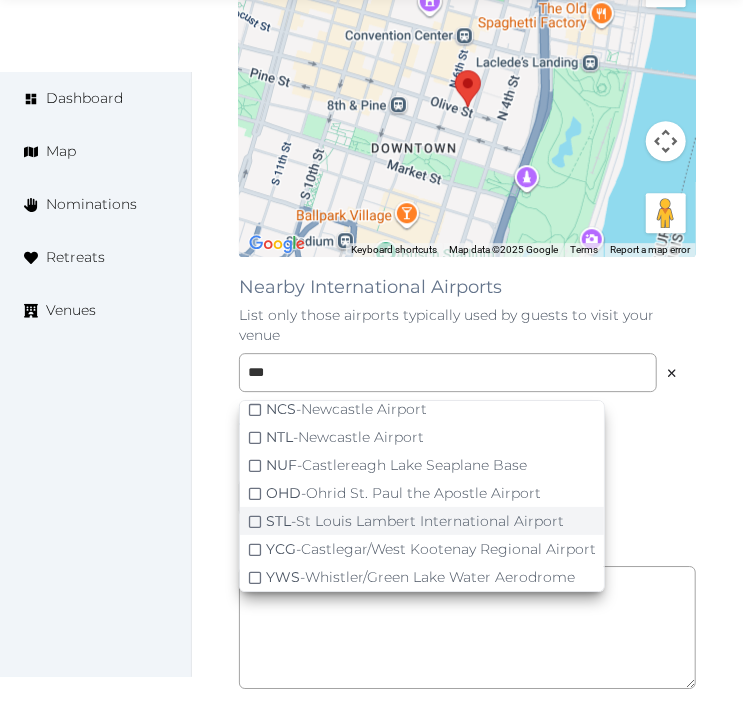 click at bounding box center (255, 298) 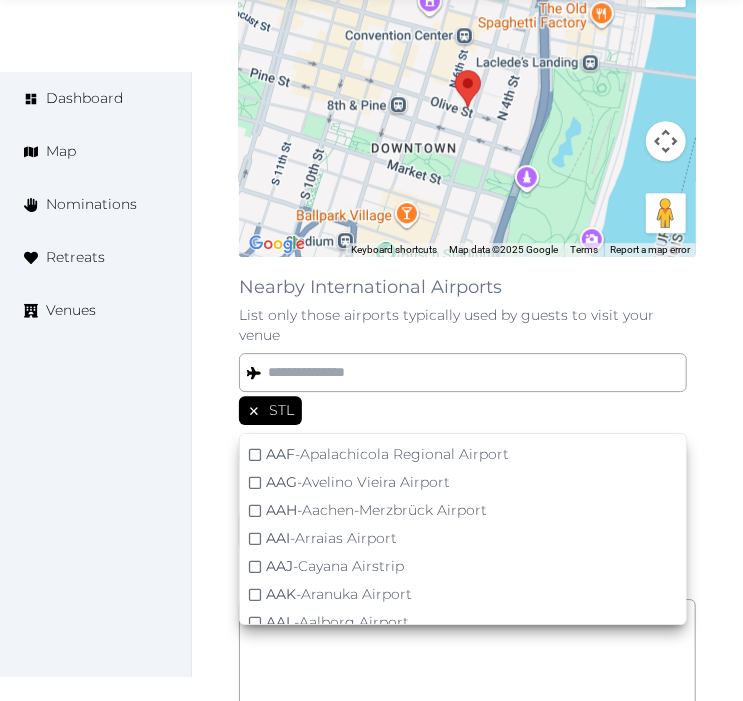 click on "STL AAA  -  Anaa Airport AAB  -  Arrabury Airport AAC  -  El Arish International Airport AAD  -  Adado Airport AAE  -  Annaba Rabah Bitat Airport AAF  -  Apalachicola Regional Airport AAG  -  Avelino Vieira Airport AAH  -  Aachen-Merzbrück Airport AAI  -  Arraias Airport AAJ  -  Cayana Airstrip AAK  -  Aranuka Airport AAL  -  Aalborg Airport AAM  -  Malamala Airport AAN  -  Al Ain International Airport AAO  -  Anaco Airport AAP  -  Aji Pangeran Tumenggung Pranoto International Airport AAQ  -  Anapa Vityazevo Airport AAR  -  Aarhus Airport AAS  -  Apalapsili Airport AAT  -  Altay Xuedu Airport" at bounding box center (467, 391) 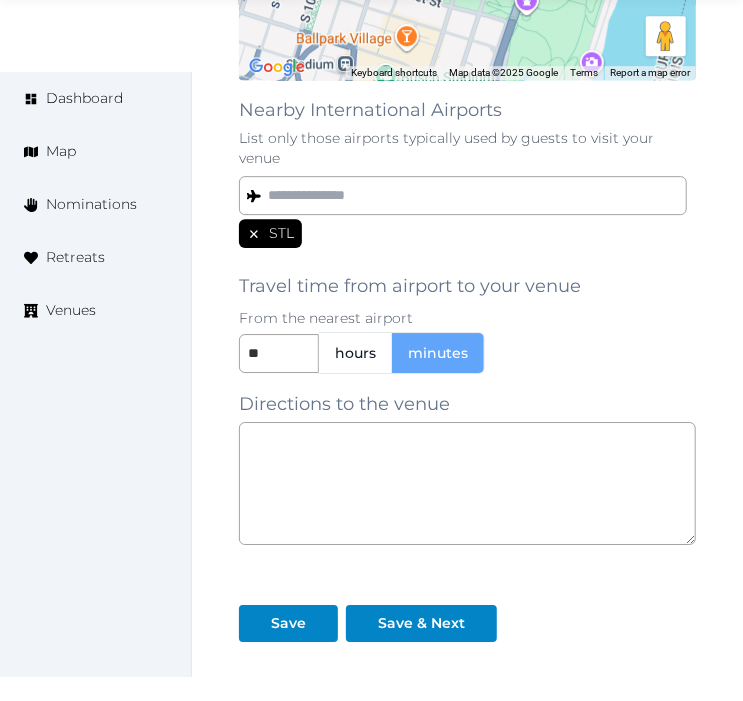 scroll, scrollTop: 1877, scrollLeft: 0, axis: vertical 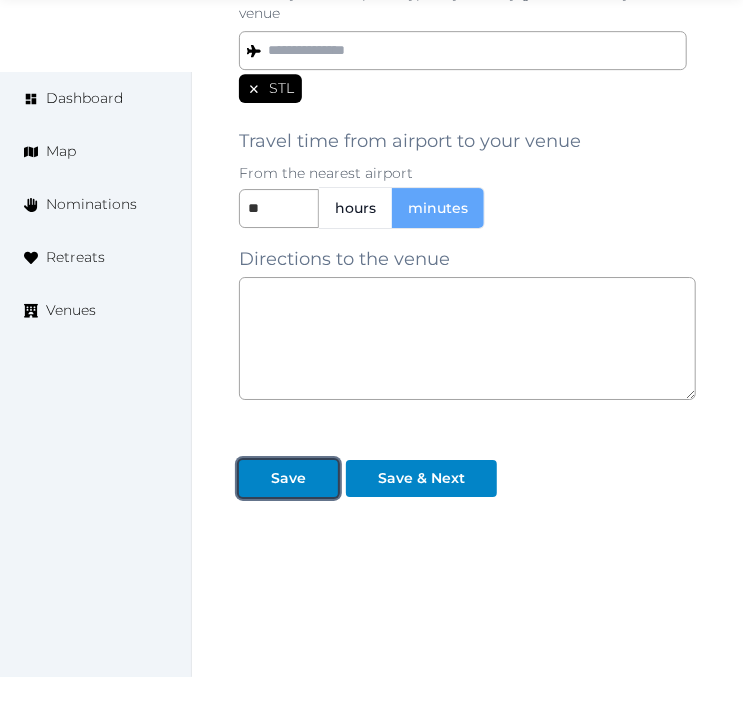 drag, startPoint x: 307, startPoint y: 458, endPoint x: 340, endPoint y: 448, distance: 34.48188 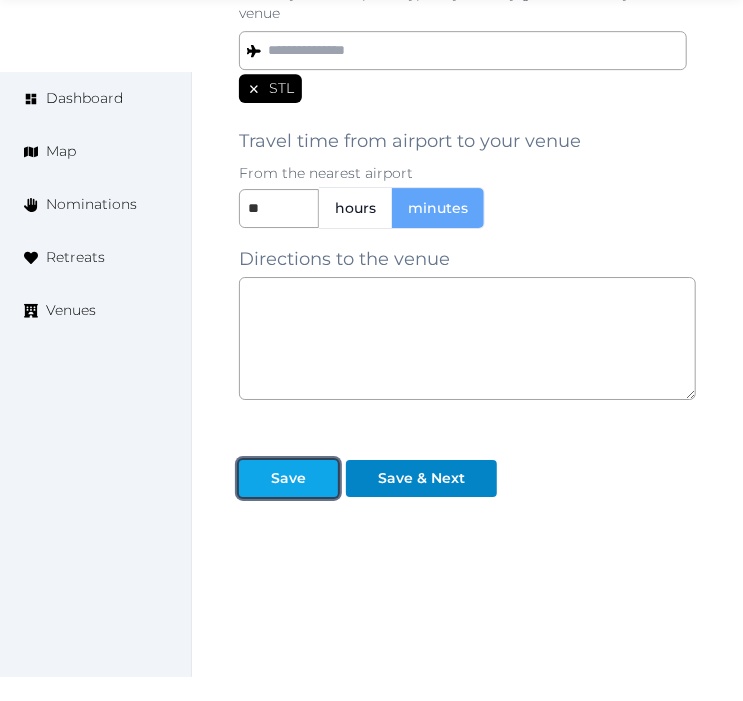 click on "Save" at bounding box center (288, 478) 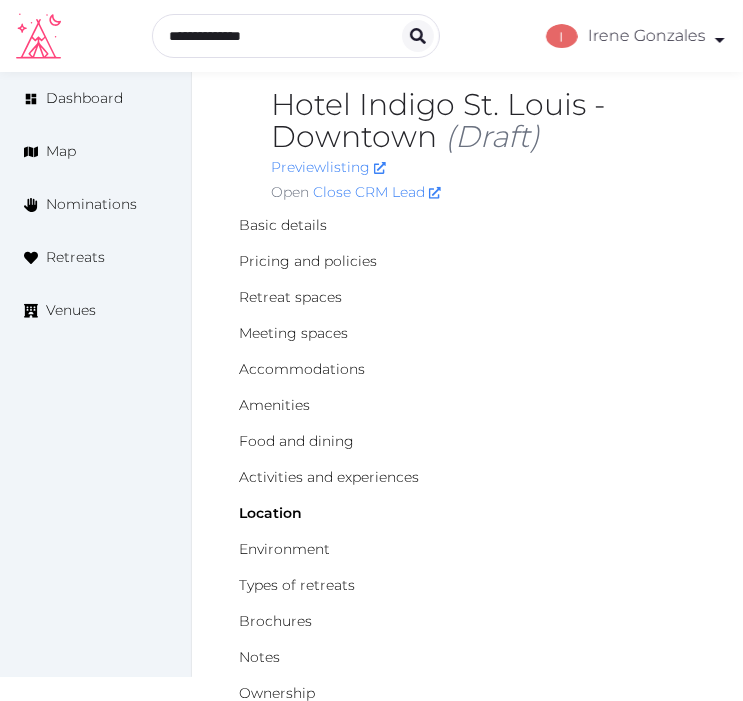 scroll, scrollTop: 0, scrollLeft: 0, axis: both 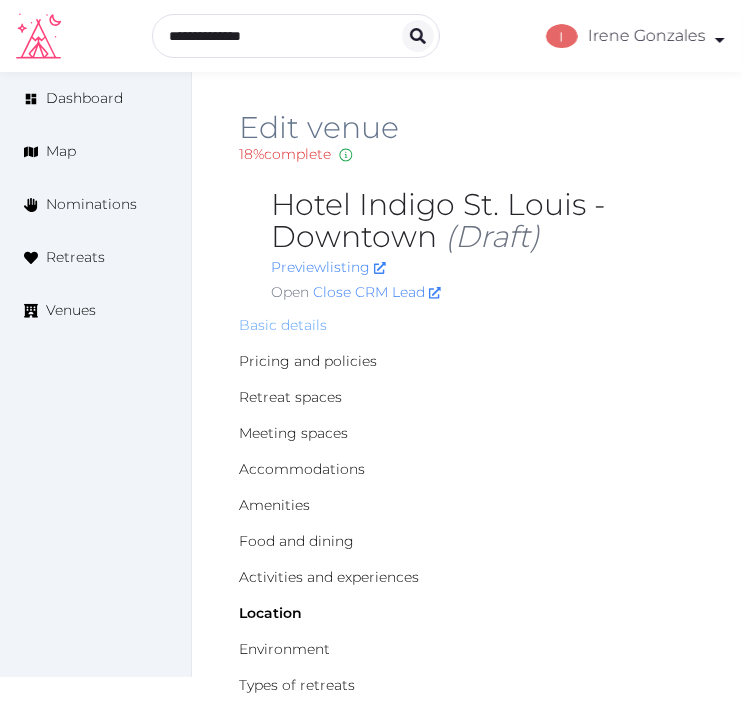 click on "Basic details" at bounding box center (283, 325) 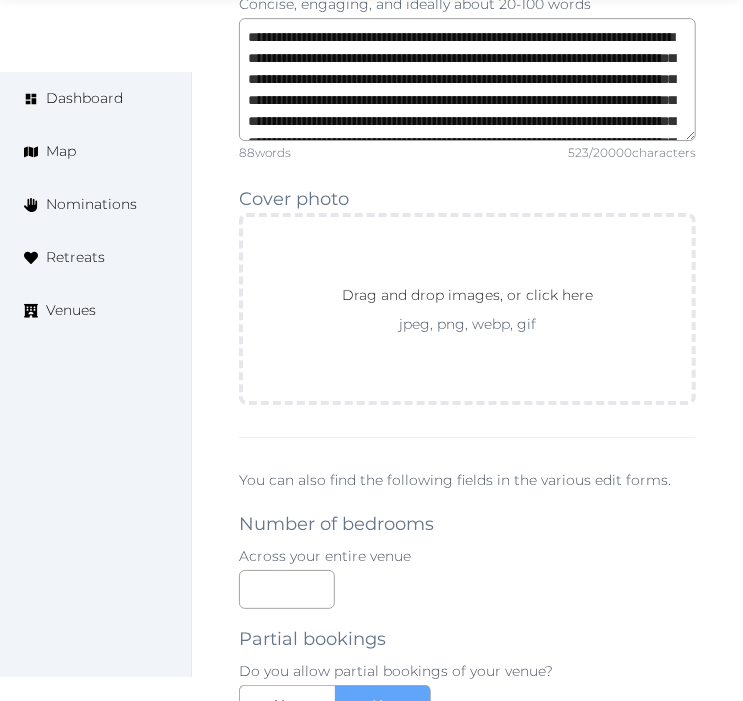 scroll, scrollTop: 2000, scrollLeft: 0, axis: vertical 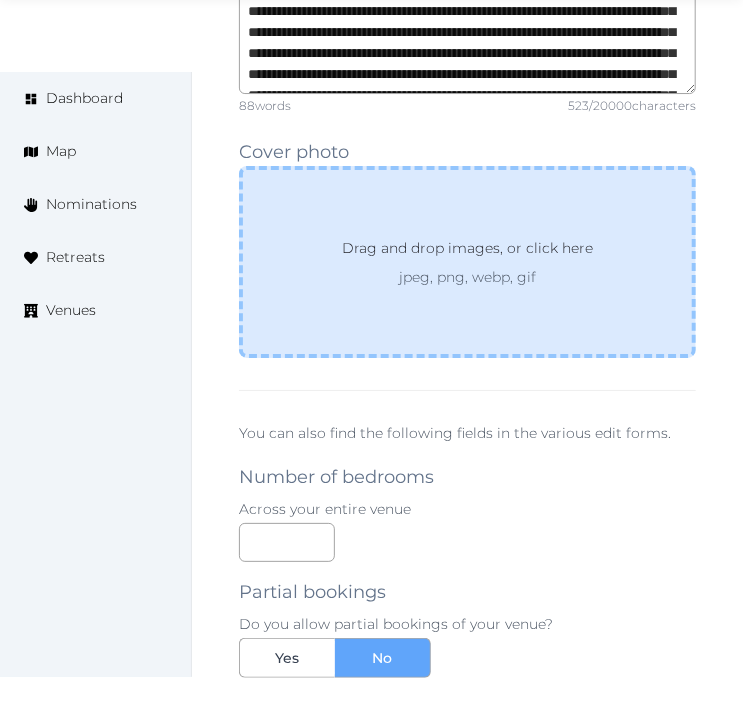 click on "jpeg, png, webp, gif" at bounding box center (467, 277) 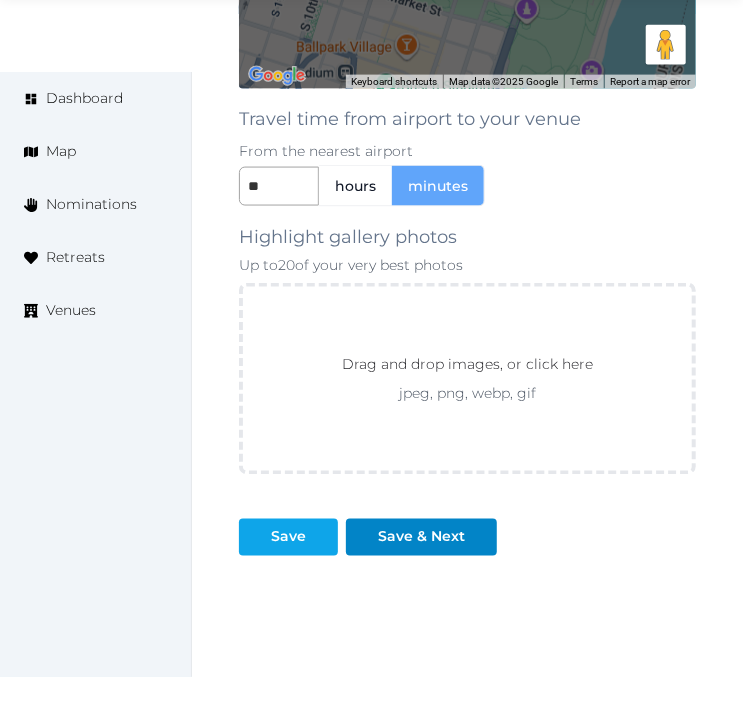 scroll, scrollTop: 3114, scrollLeft: 0, axis: vertical 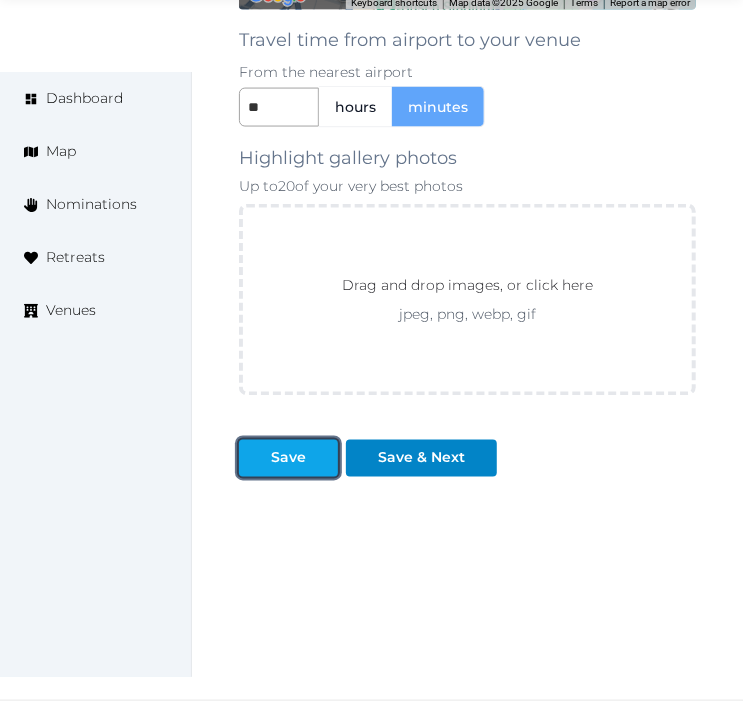 click at bounding box center [255, 458] 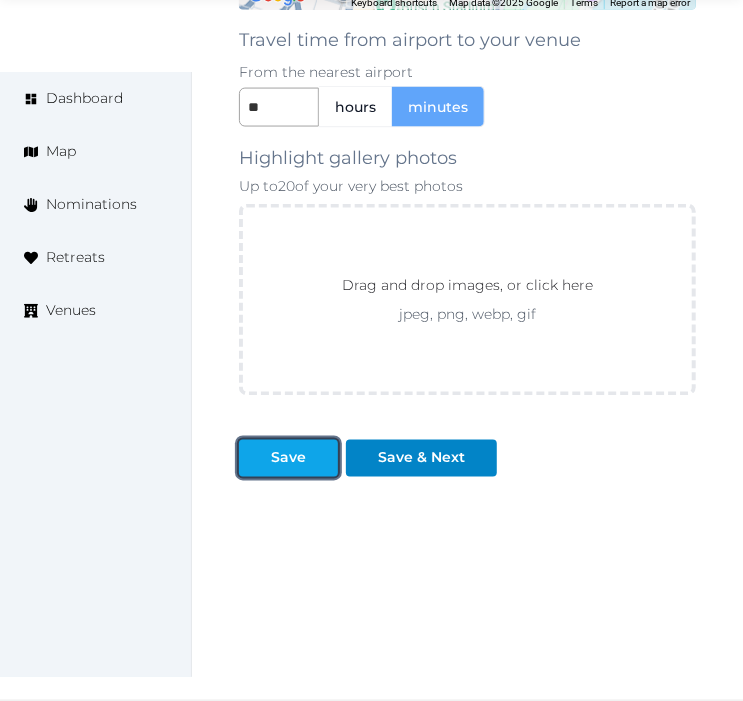 click on "Save" at bounding box center (288, 458) 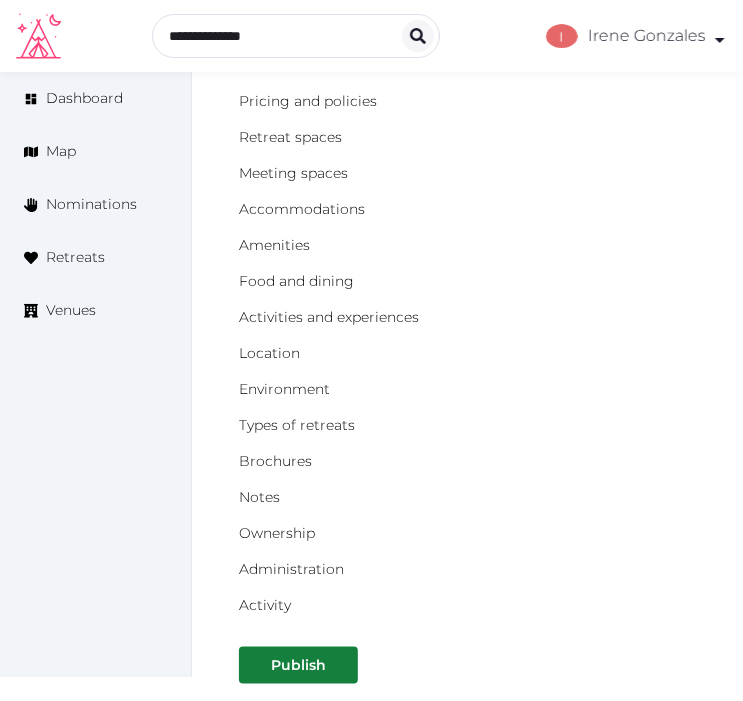 scroll, scrollTop: 225, scrollLeft: 0, axis: vertical 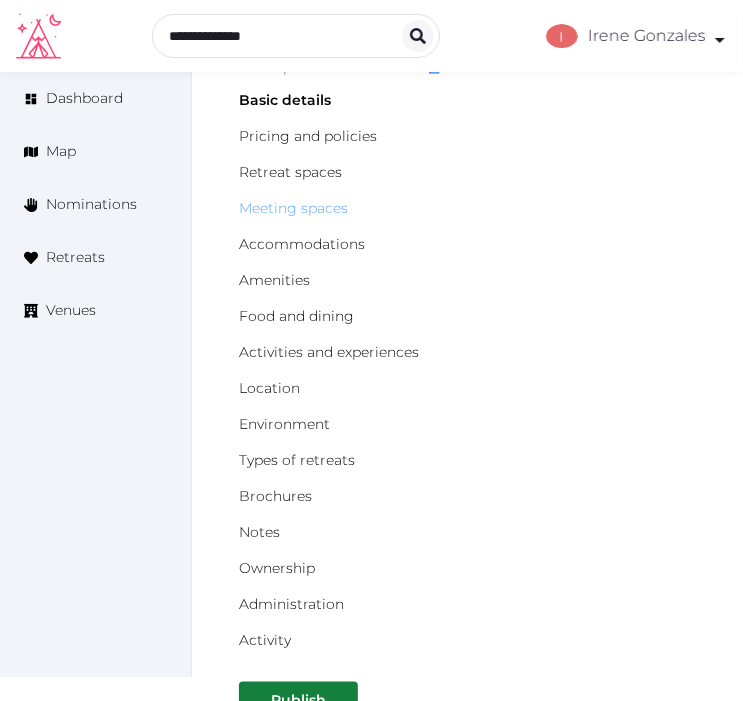 click on "Meeting spaces" at bounding box center [293, 208] 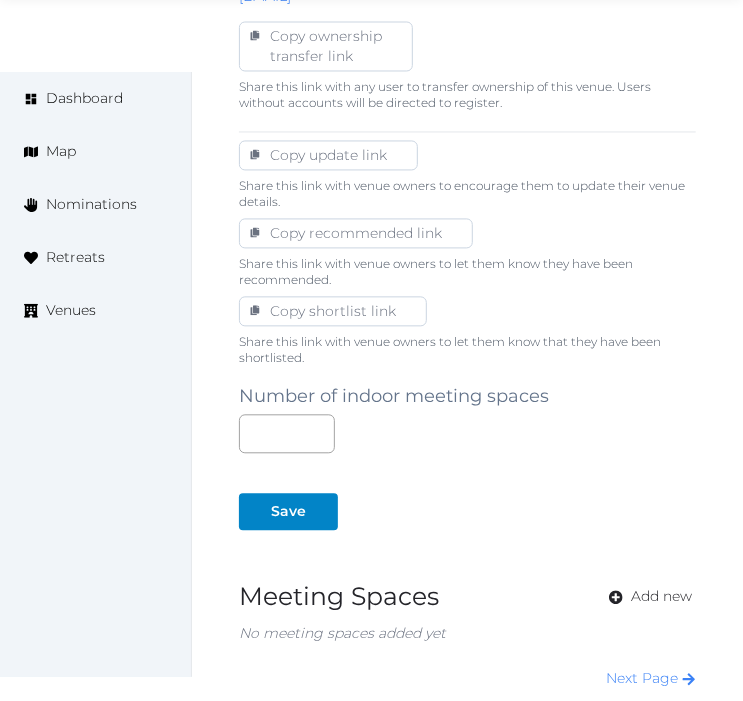 scroll, scrollTop: 1222, scrollLeft: 0, axis: vertical 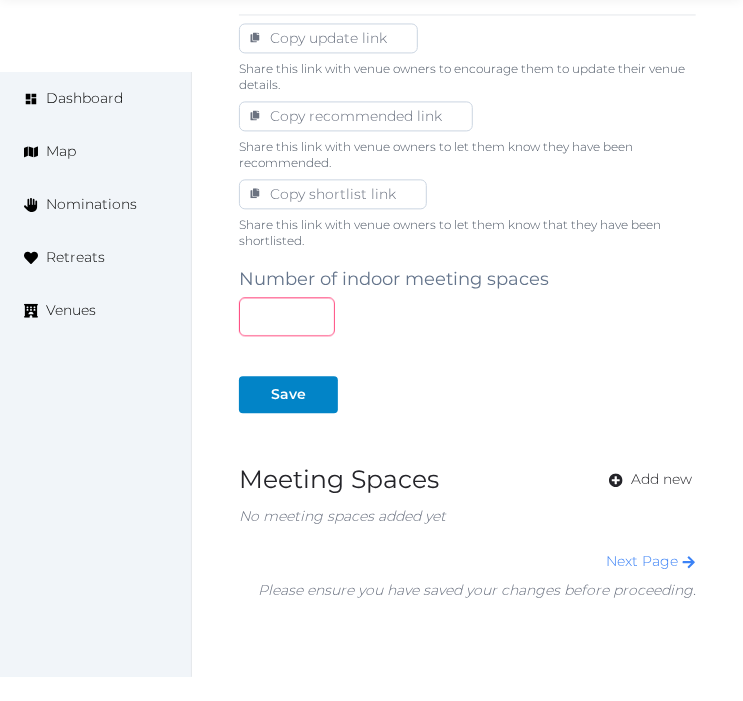 click at bounding box center [287, 316] 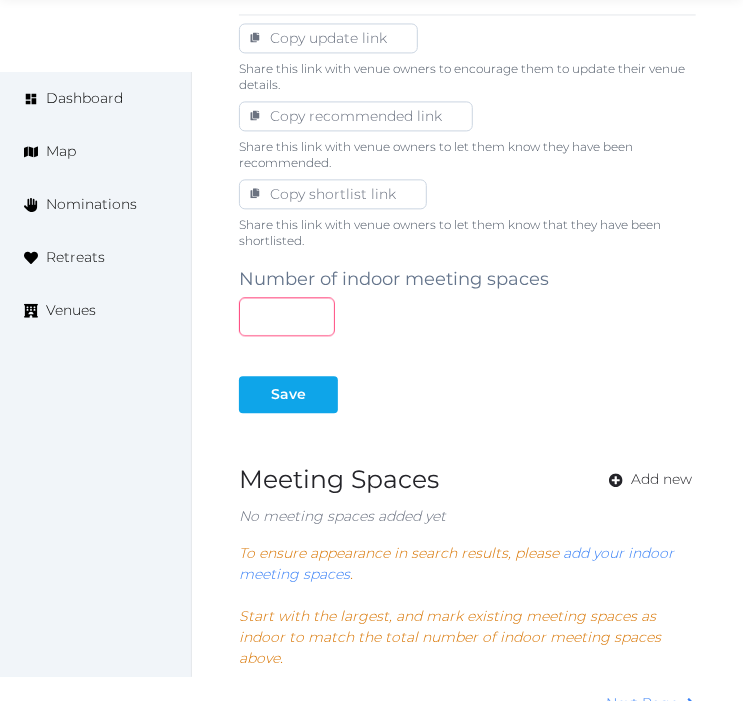 type on "*" 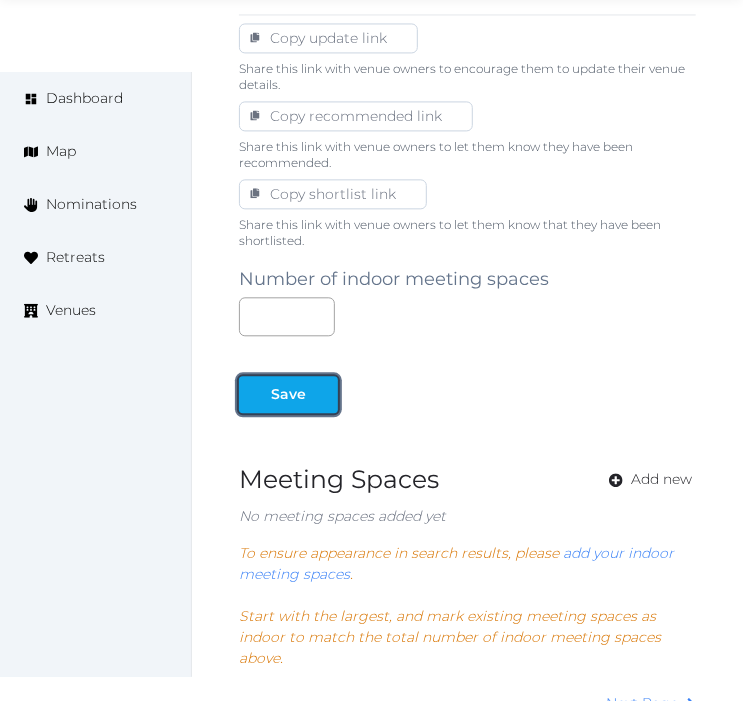 click on "Save" at bounding box center [288, 394] 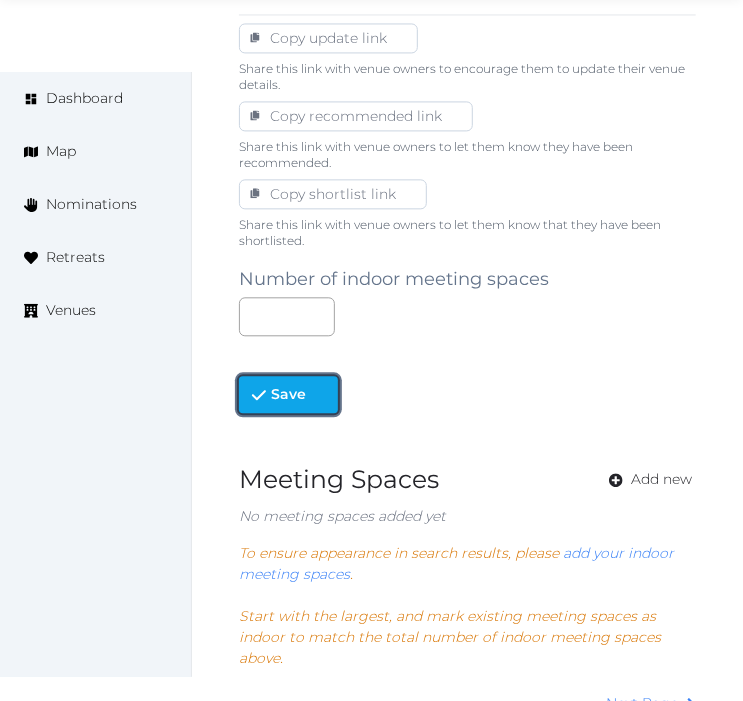 click on "Save" at bounding box center [288, 394] 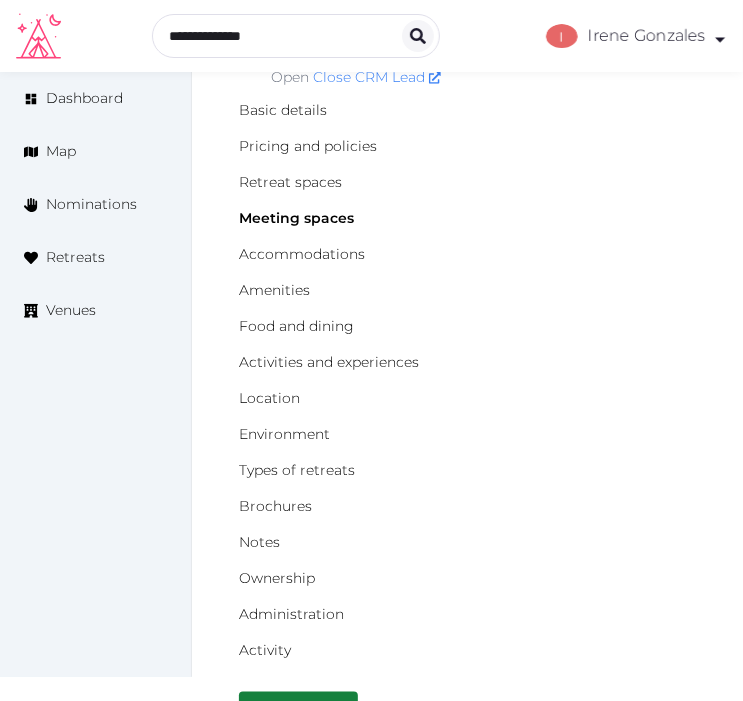 scroll, scrollTop: 0, scrollLeft: 0, axis: both 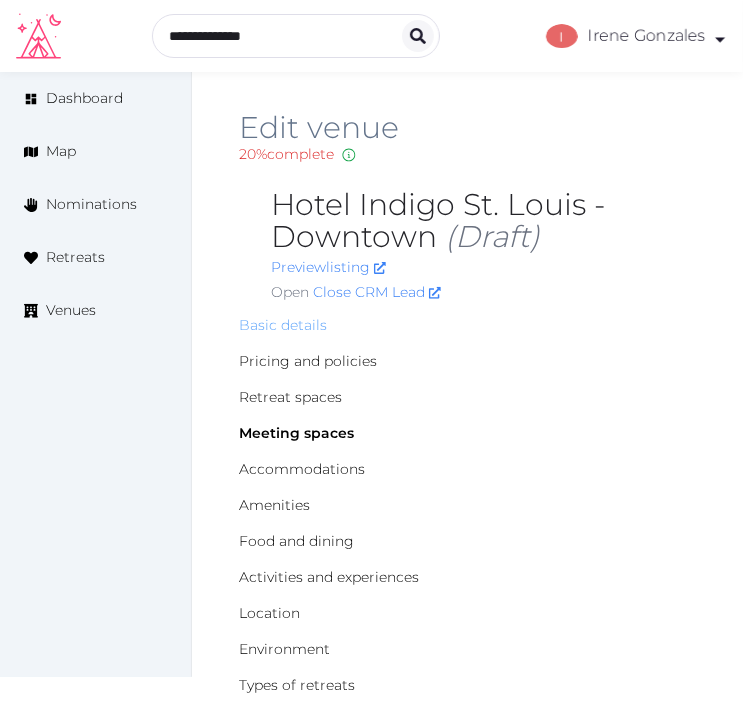 click on "Basic details" at bounding box center [283, 325] 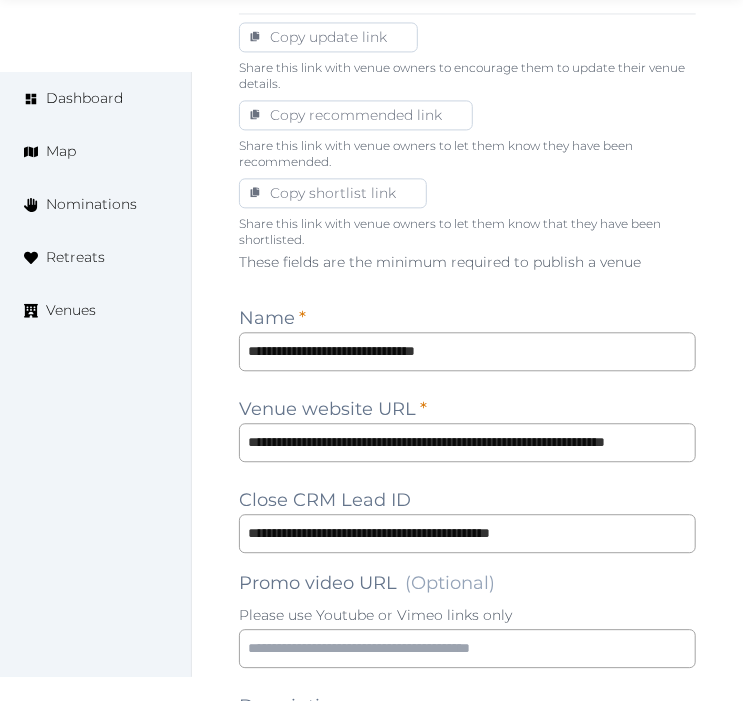 scroll, scrollTop: 1333, scrollLeft: 0, axis: vertical 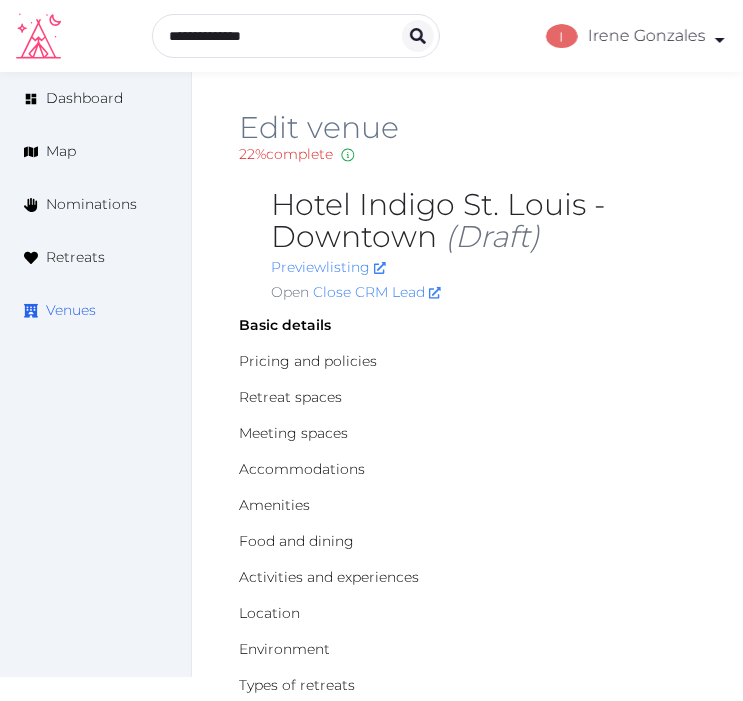 click on "Venues" at bounding box center [71, 310] 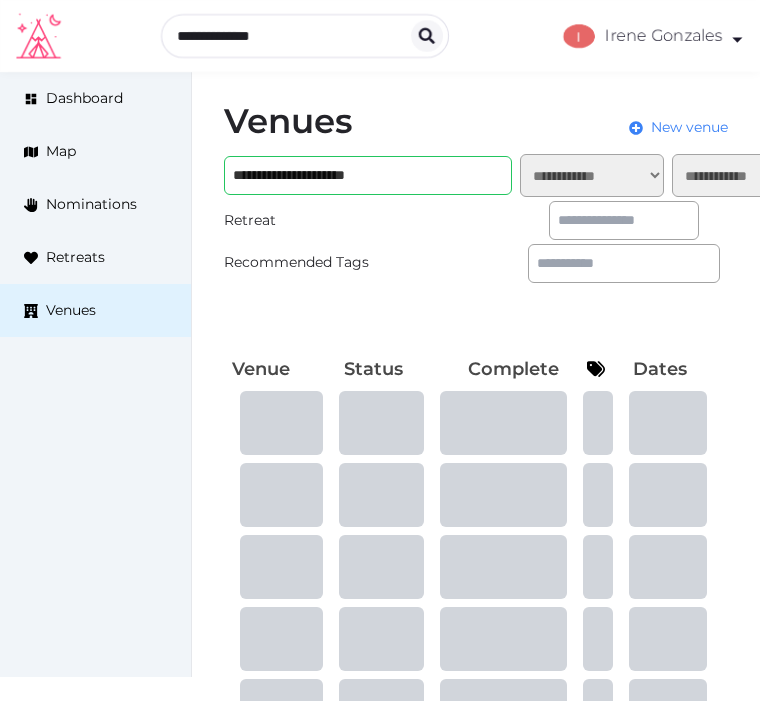 scroll, scrollTop: 0, scrollLeft: 0, axis: both 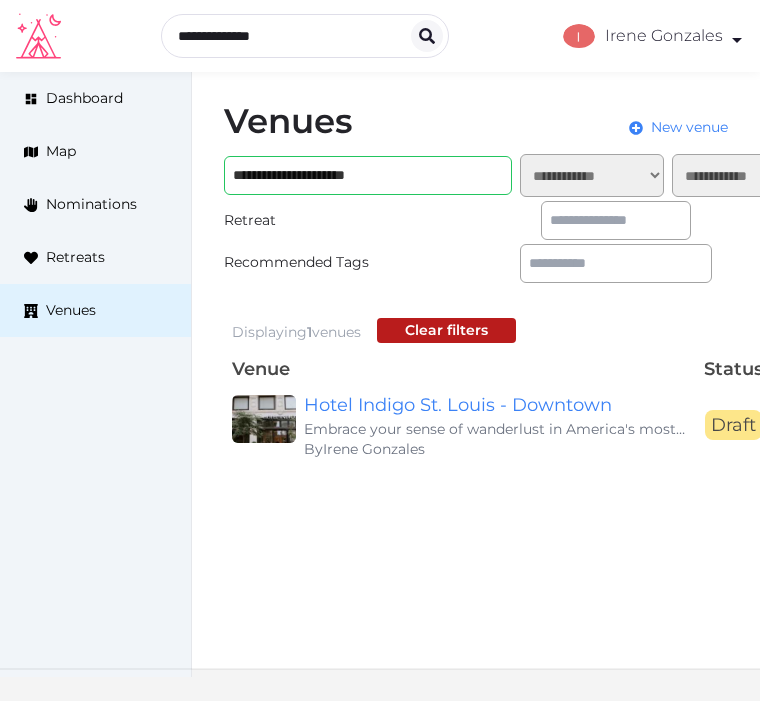 click on "**********" at bounding box center (524, 224) 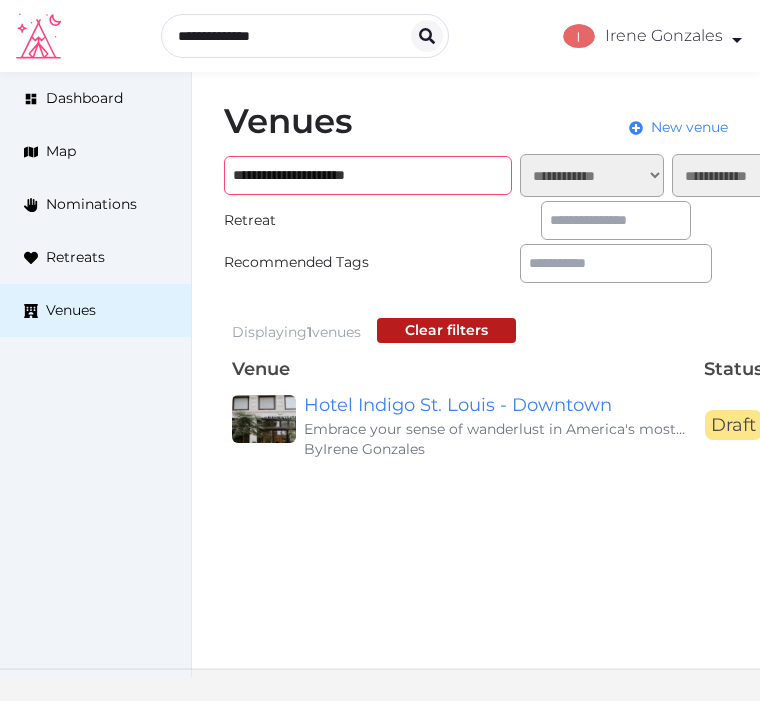 click on "**********" at bounding box center (368, 175) 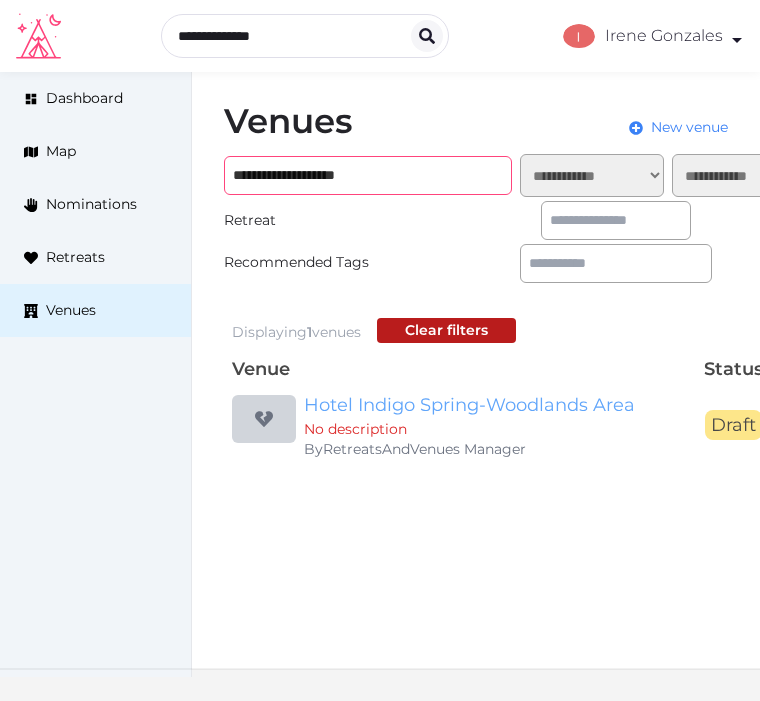 type on "**********" 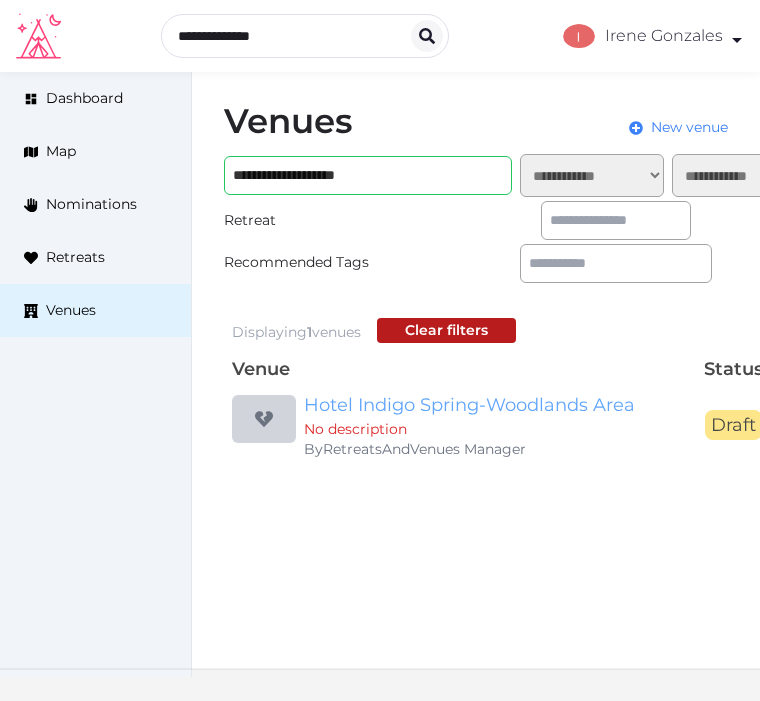 click on "Hotel Indigo Spring-Woodlands Area" at bounding box center [496, 405] 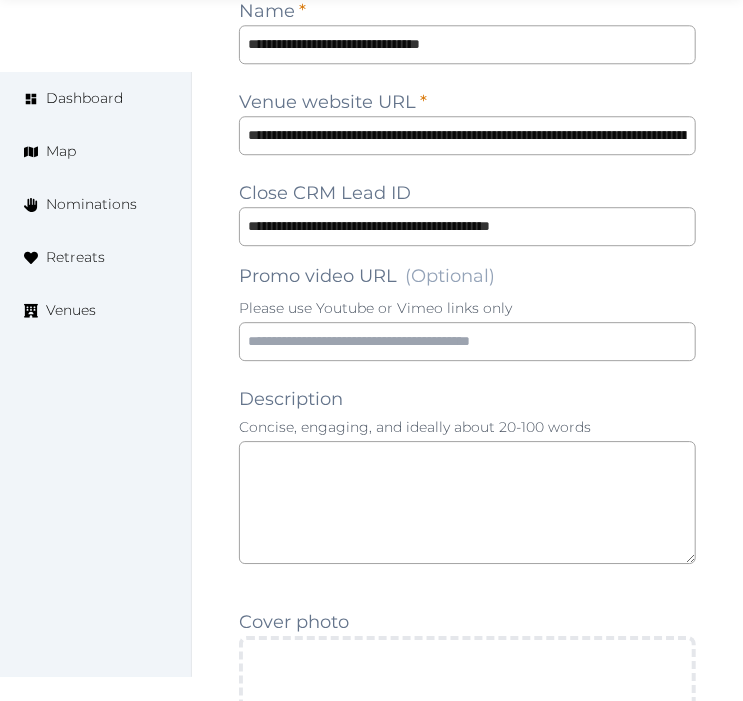 scroll, scrollTop: 1555, scrollLeft: 0, axis: vertical 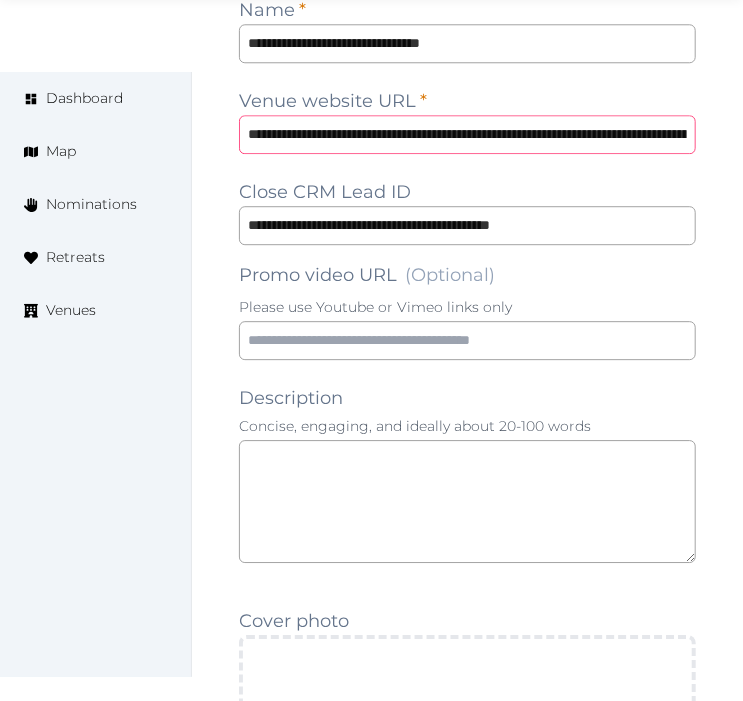 click on "**********" at bounding box center (467, 134) 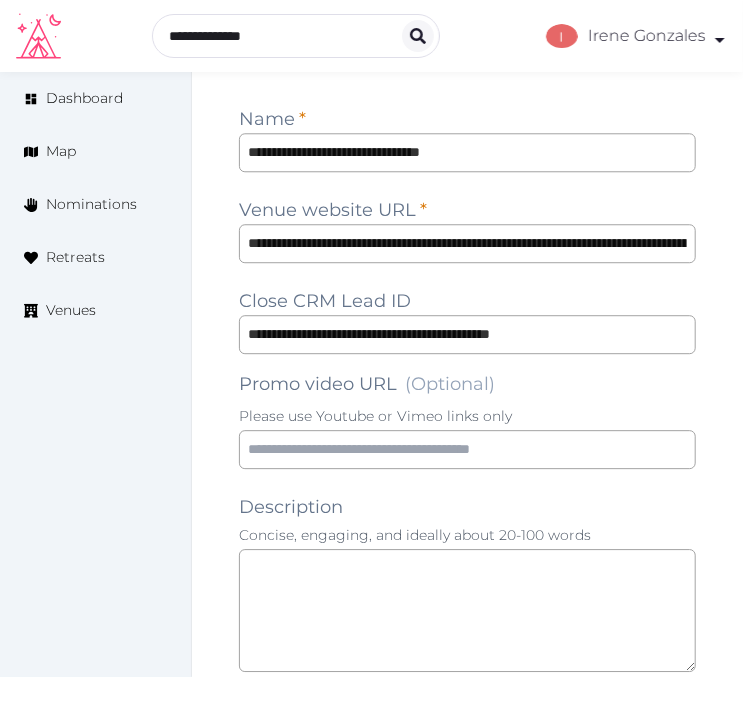 scroll, scrollTop: 1444, scrollLeft: 0, axis: vertical 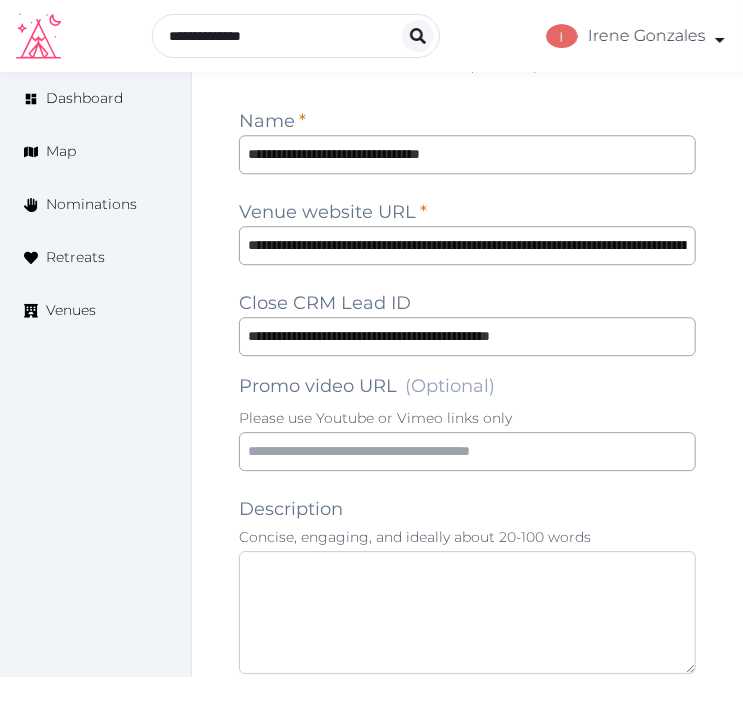 paste on "**********" 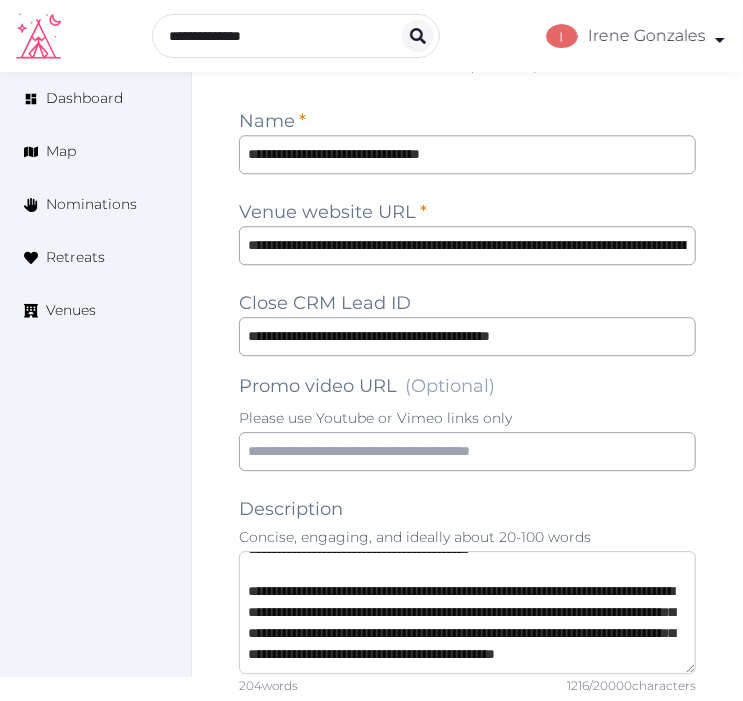 scroll, scrollTop: 441, scrollLeft: 0, axis: vertical 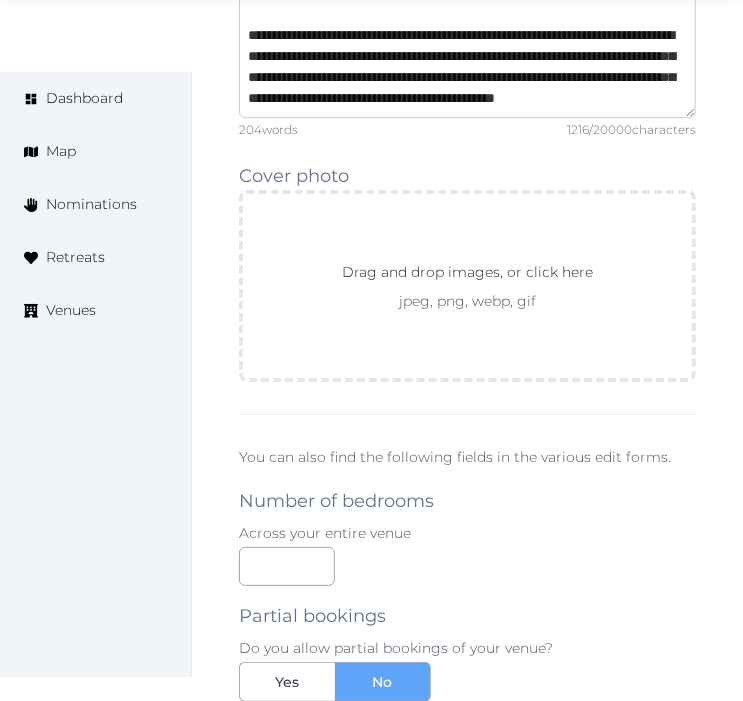 type on "**********" 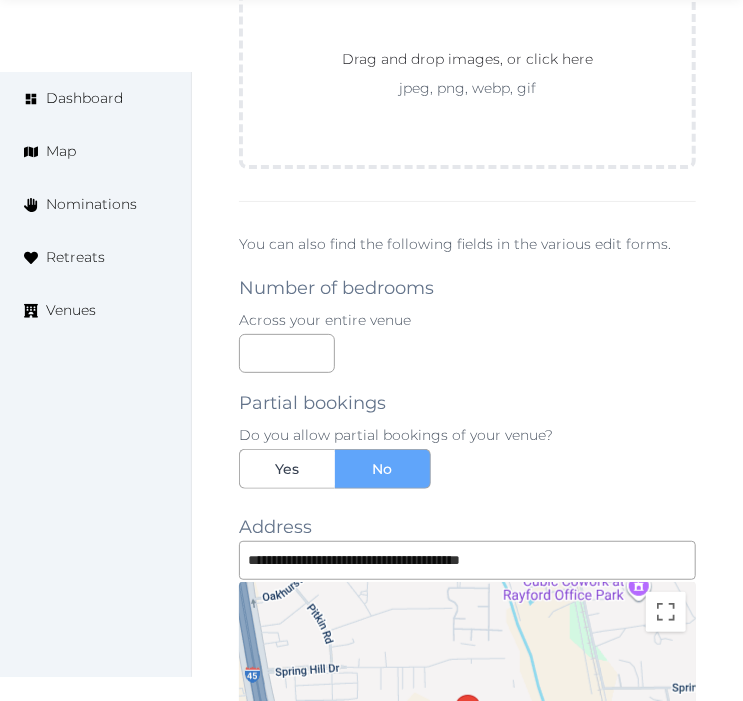 scroll, scrollTop: 2222, scrollLeft: 0, axis: vertical 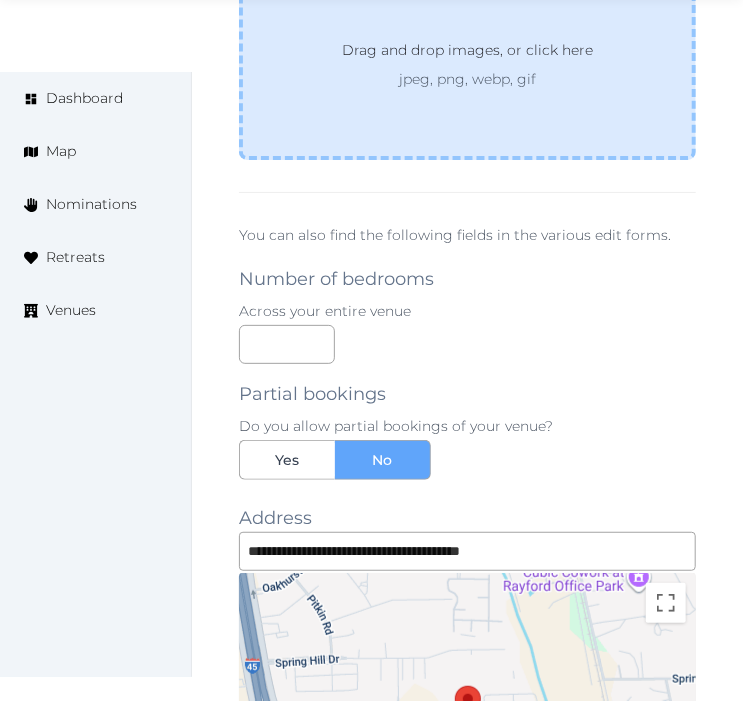 click on "Drag and drop images, or click here jpeg, png, webp, gif" at bounding box center (467, 64) 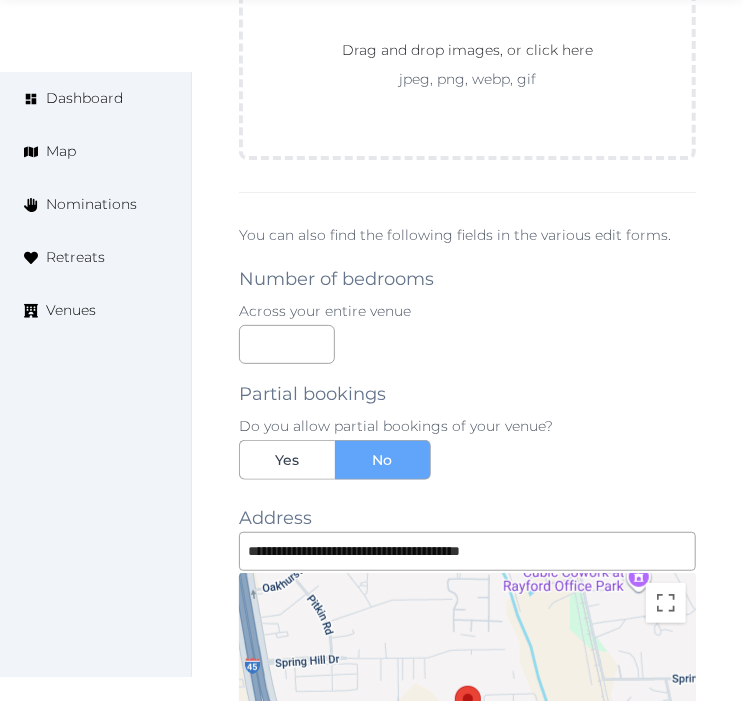 scroll, scrollTop: 2226, scrollLeft: 0, axis: vertical 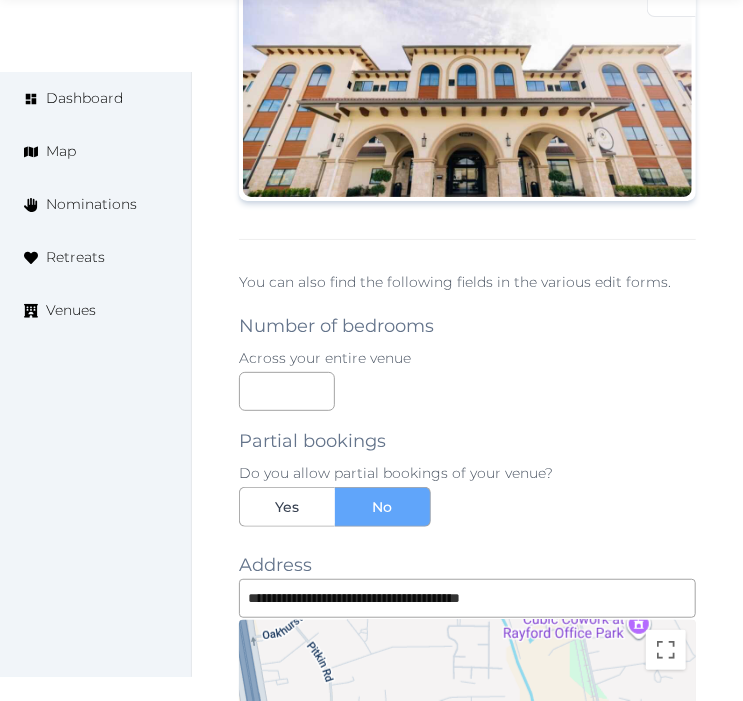 click on "Edit venue 14 %  complete Fill out all the fields in your listing to increase its completion percentage.   A higher completion percentage will make your listing more attractive and result in better matches. Hotel Indigo Spring-Woodlands Area   (Draft) Preview  listing   Open    Close CRM Lead Basic details Pricing and policies Retreat spaces Meeting spaces Accommodations Amenities Food and dining Activities and experiences Location Environment Types of retreats Brochures Notes Ownership Administration Activity Publish Fill all the fields on this page and save in order to   publish Archive Venue owned by RetreatsAndVenues Manager [EMAIL] Copy ownership transfer link Share this link with any user to transfer ownership of this venue. Users without accounts will be directed to register. Copy update link Share this link with venue owners to encourage them to update their venue details. Copy recommended link Copy shortlist link Name * [NAME] * (Optional)" at bounding box center (467, -272) 